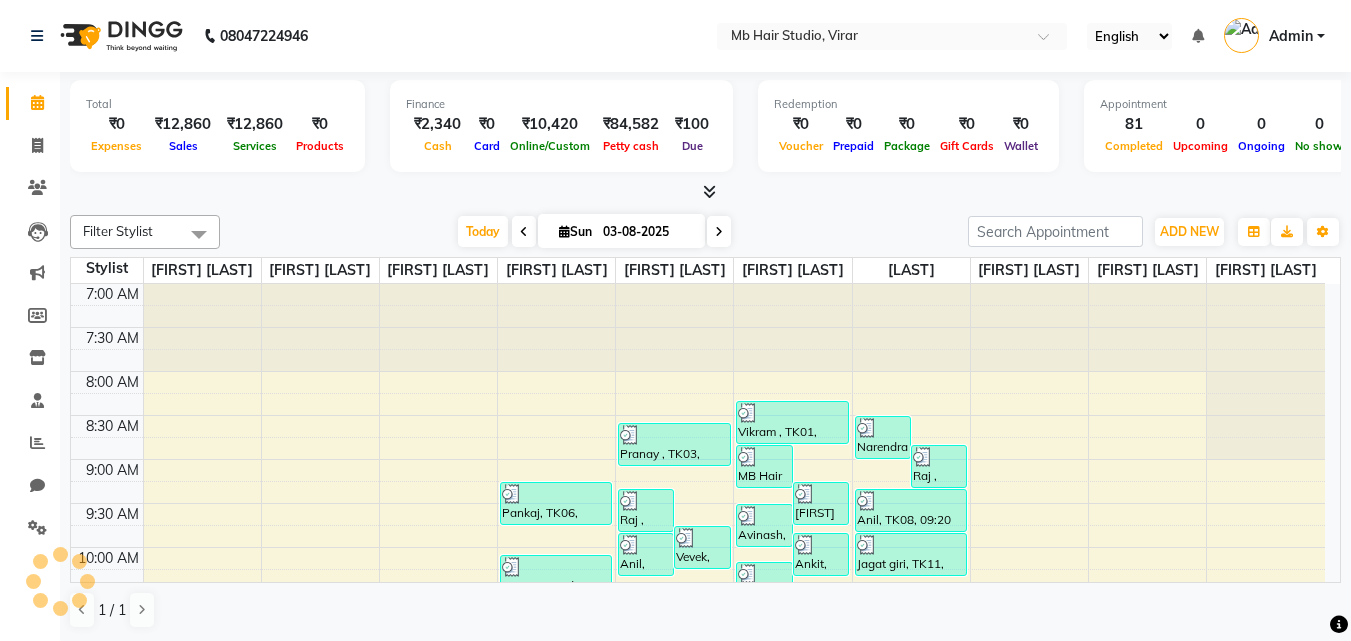 scroll, scrollTop: 0, scrollLeft: 0, axis: both 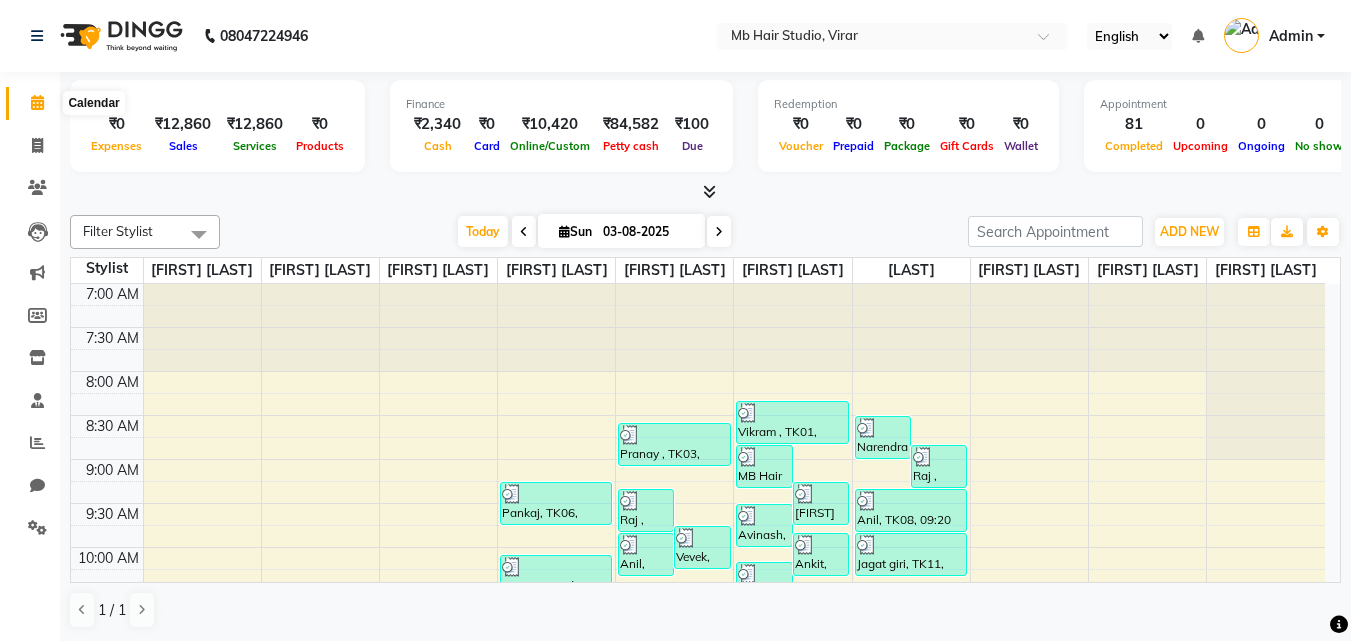 click 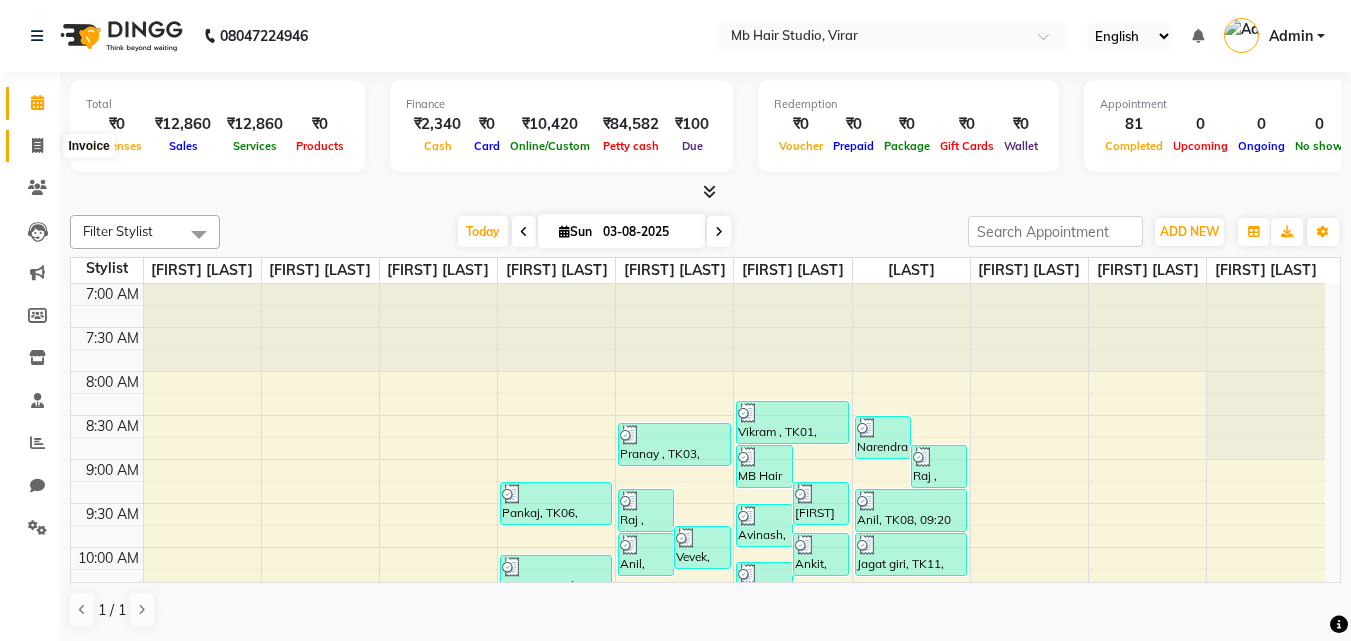 click 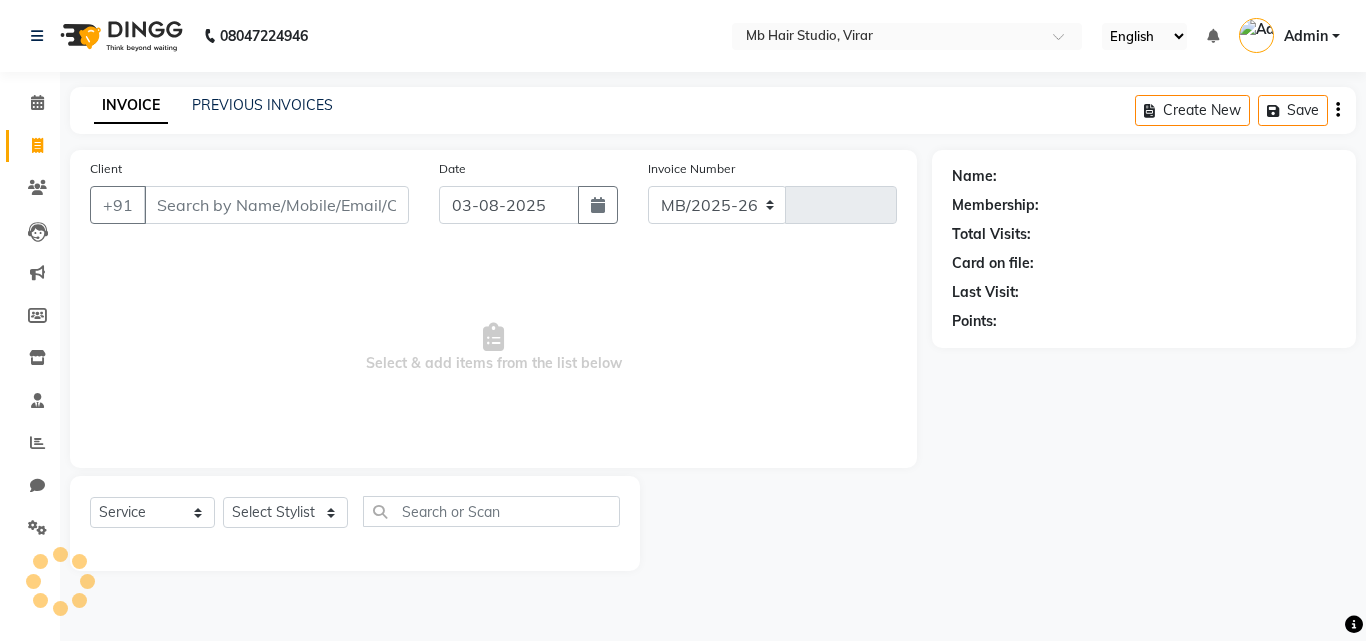 select on "7979" 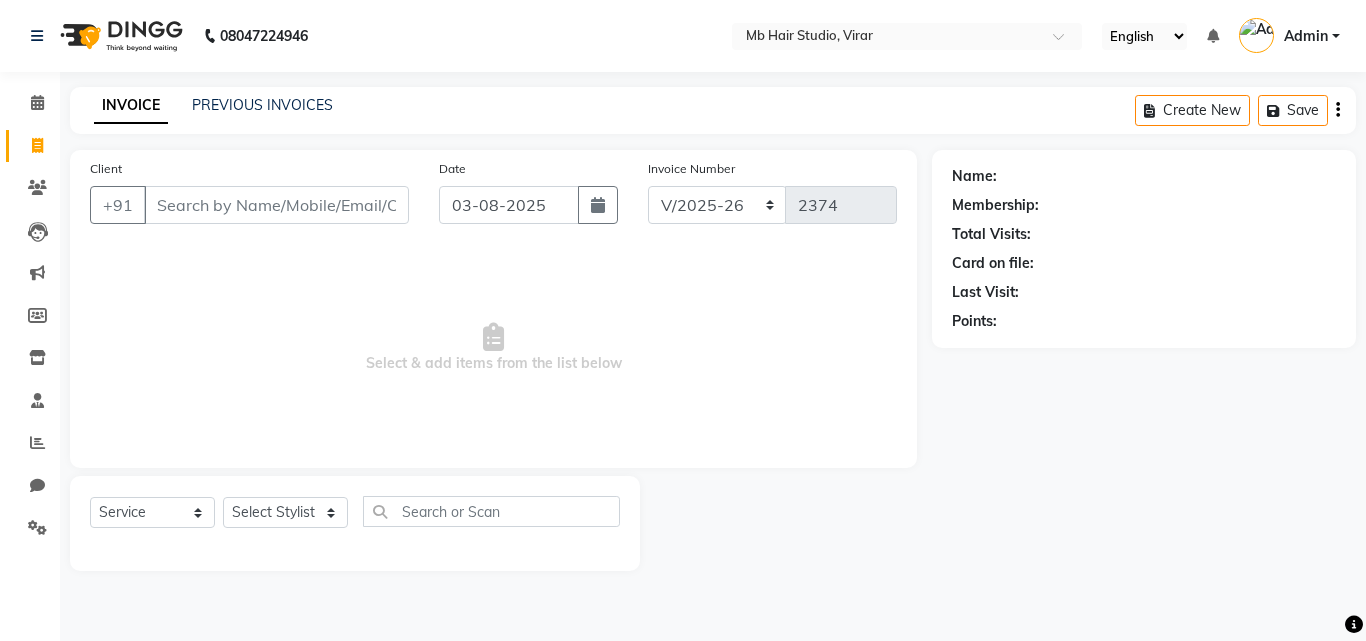 click on "Client" at bounding box center [276, 205] 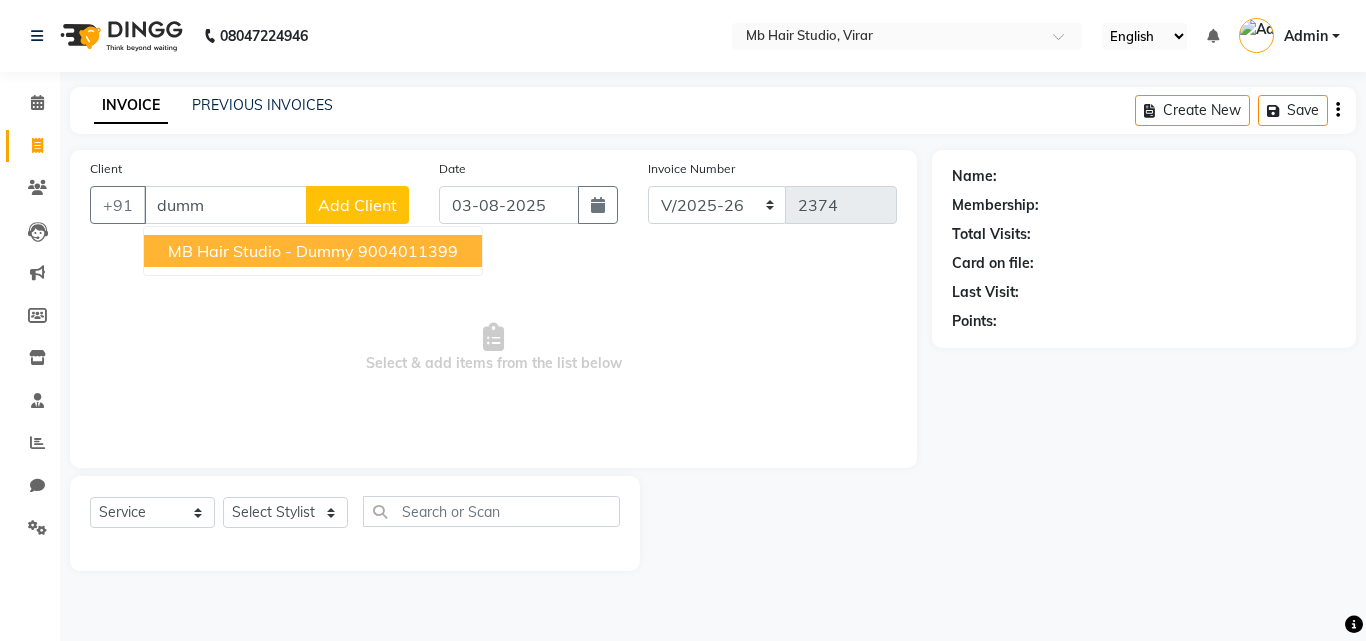 click on "MB Hair Studio - Dummy  9004011399" at bounding box center [313, 251] 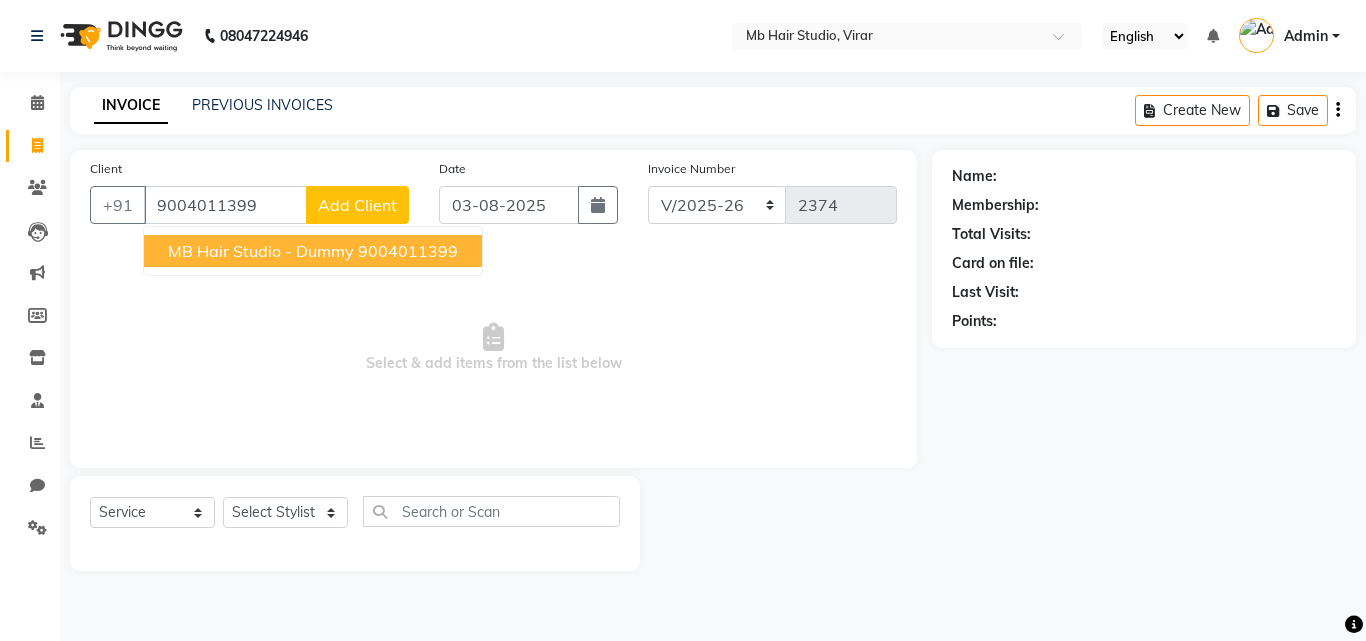 type on "9004011399" 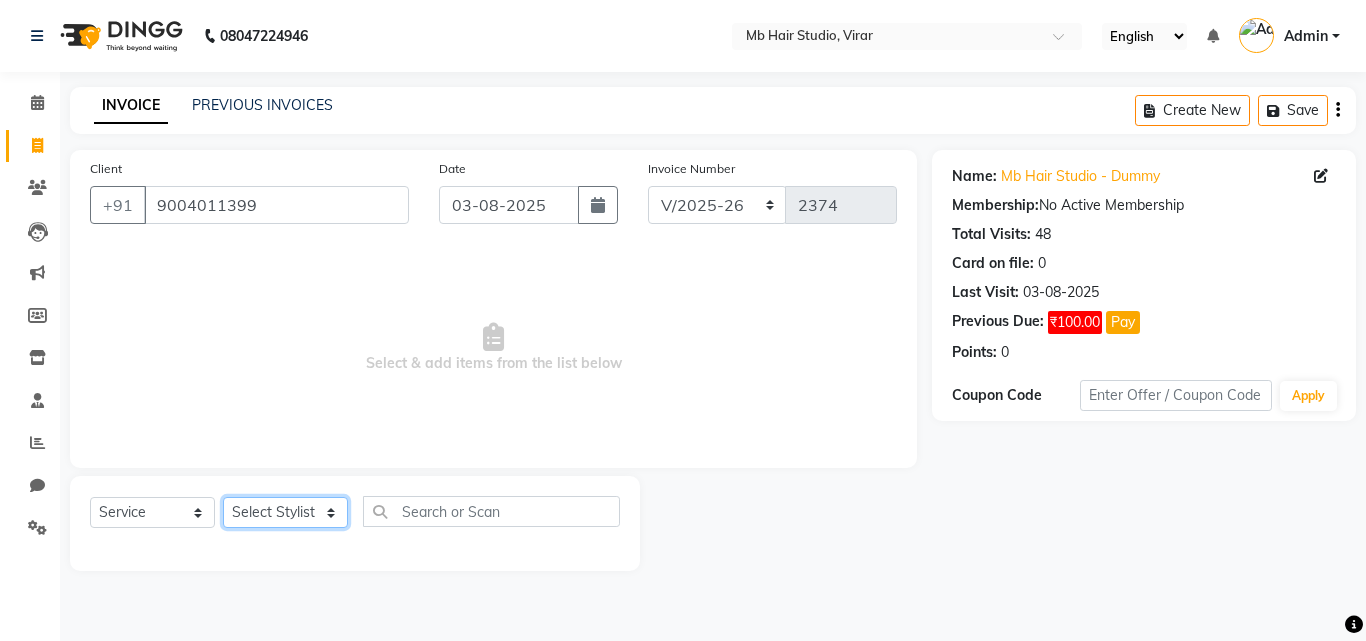 click on "Select Stylist Babli Choudhary Imtiyaz Khan Irfan Khan Mahendra Sharma Monty Ali Rahul Bhati Rajesh Sharma Sabnam bano Sapna Jha Shamshad Ansari" 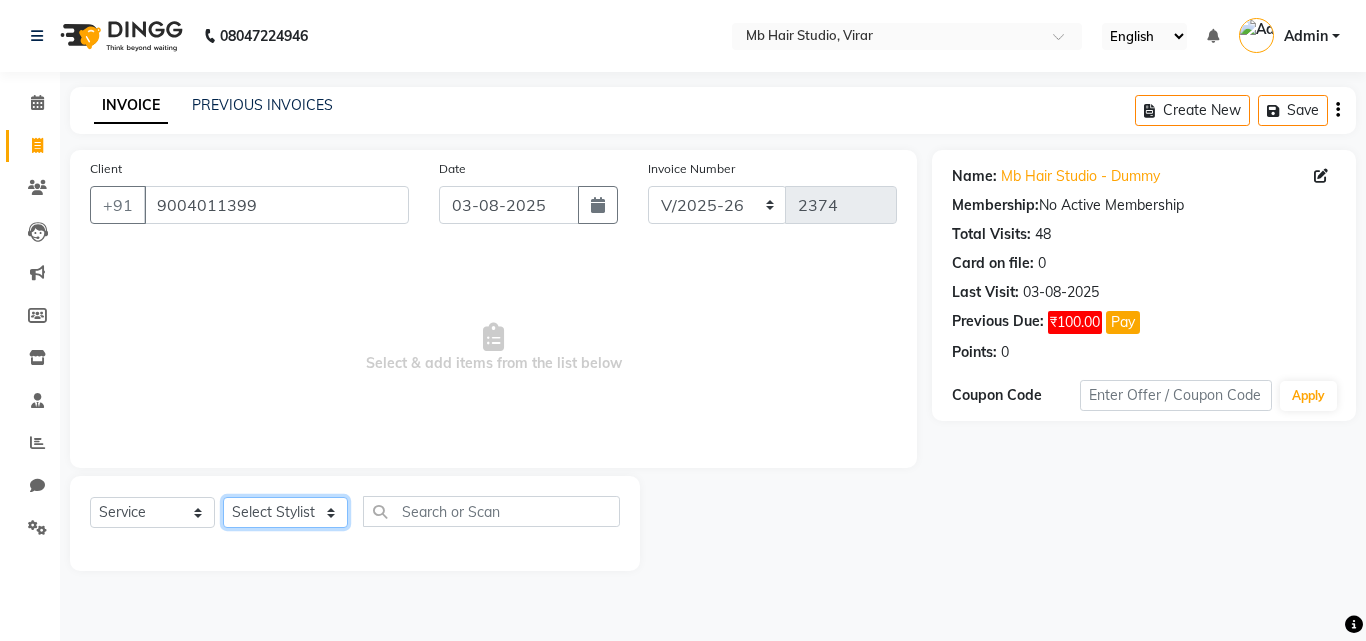 select on "74608" 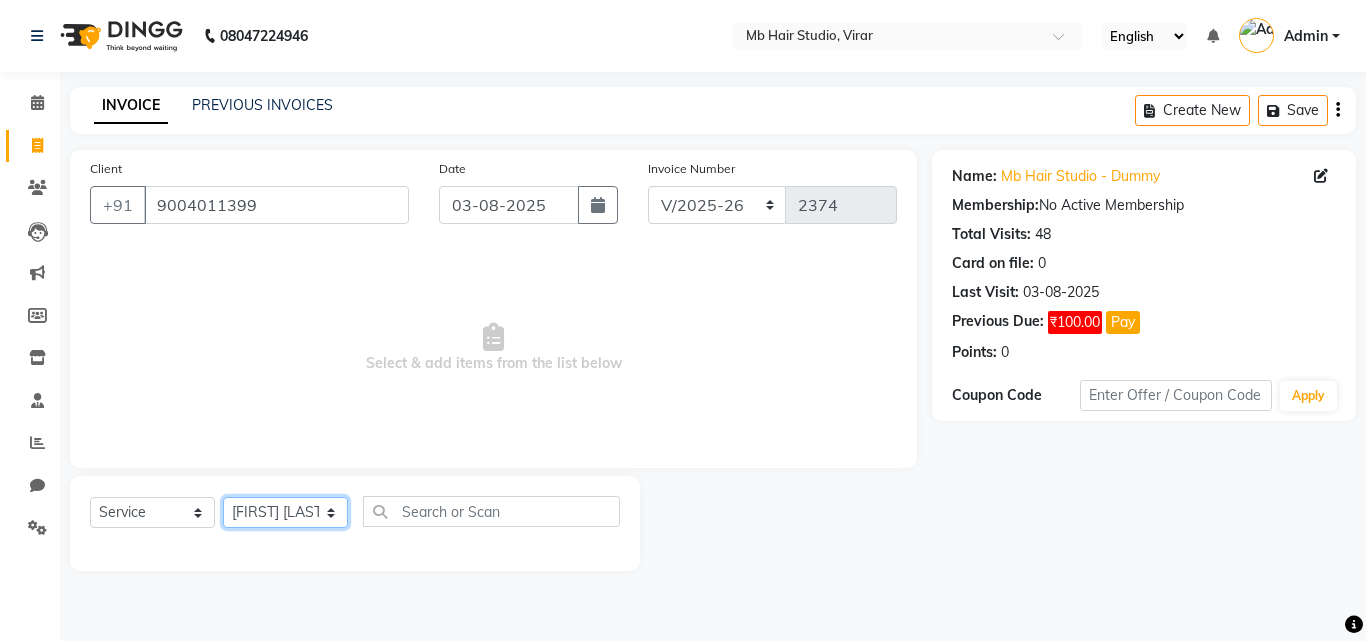 click on "Select Stylist Babli Choudhary Imtiyaz Khan Irfan Khan Mahendra Sharma Monty Ali Rahul Bhati Rajesh Sharma Sabnam bano Sapna Jha Shamshad Ansari" 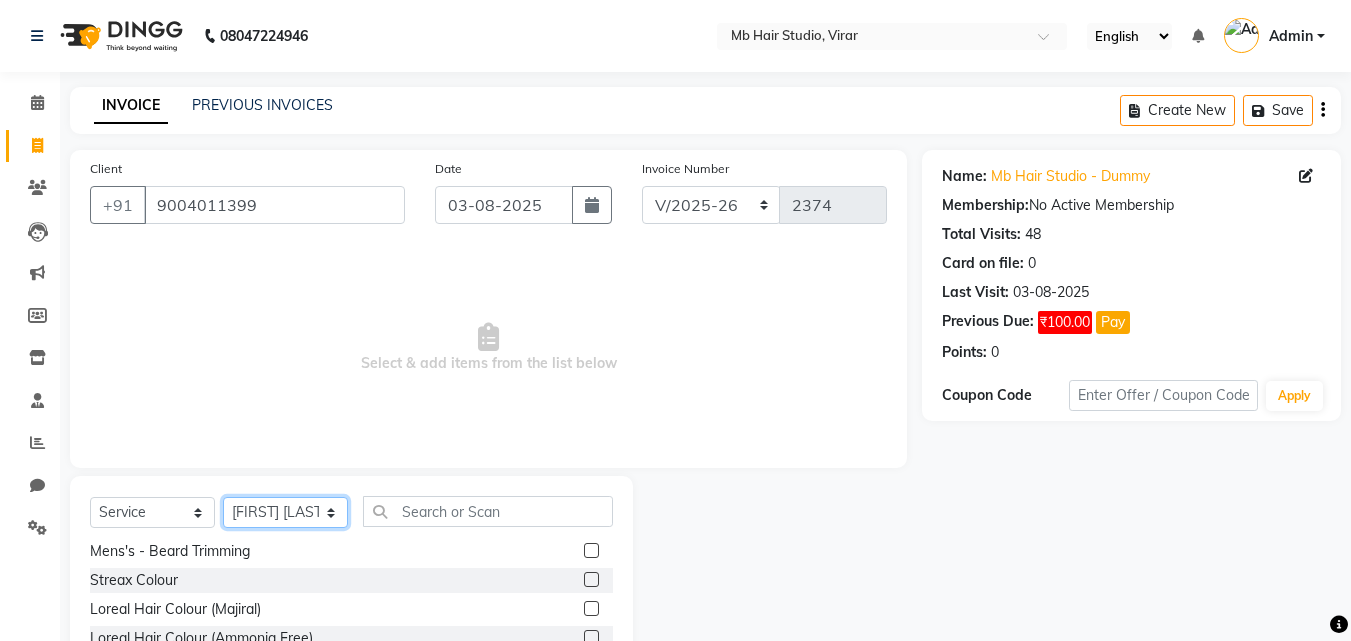 scroll, scrollTop: 100, scrollLeft: 0, axis: vertical 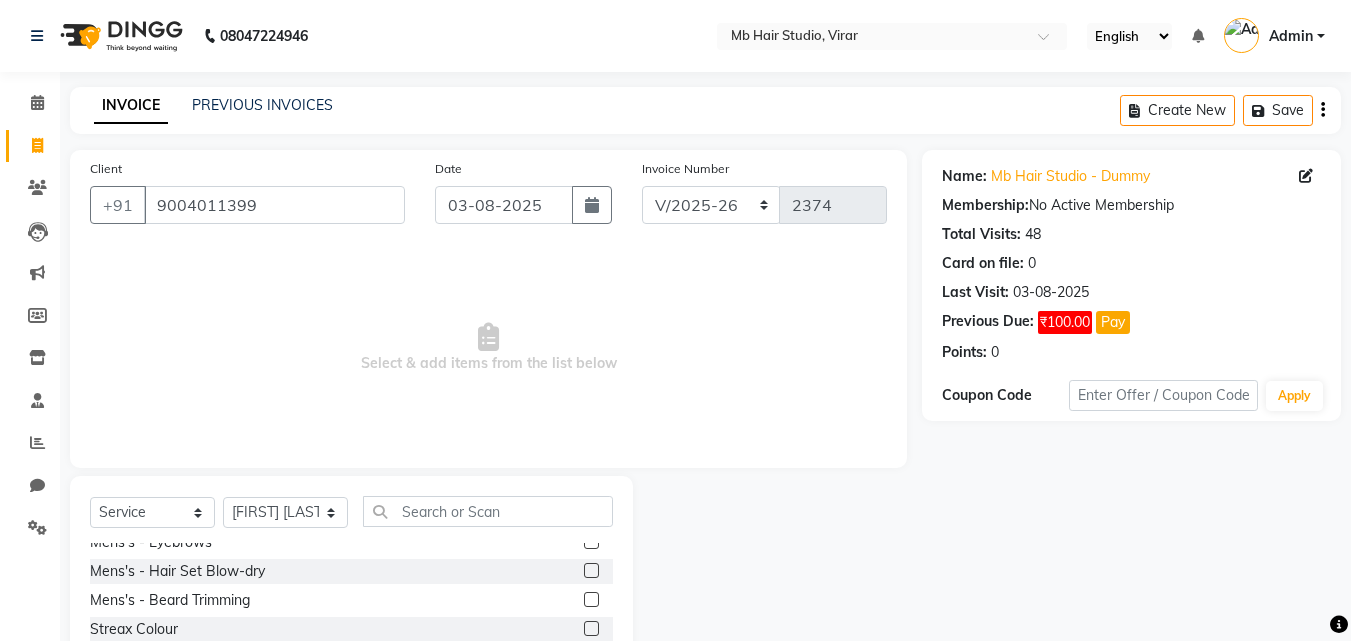 click 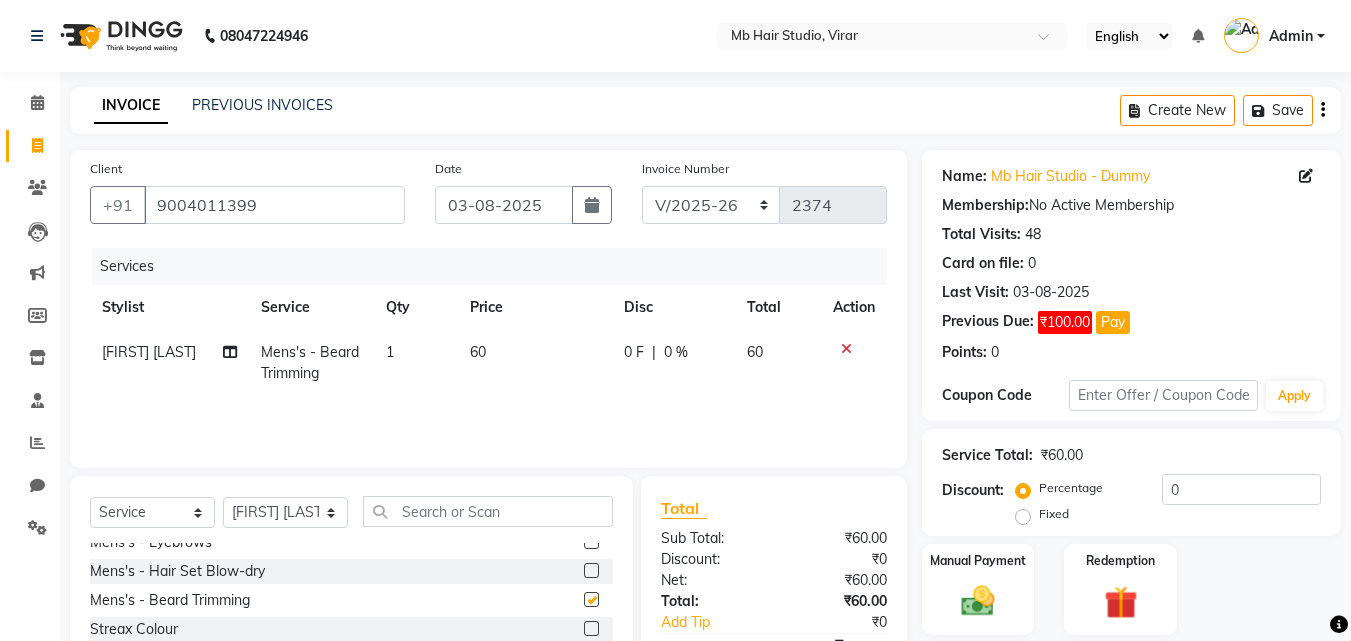 checkbox on "false" 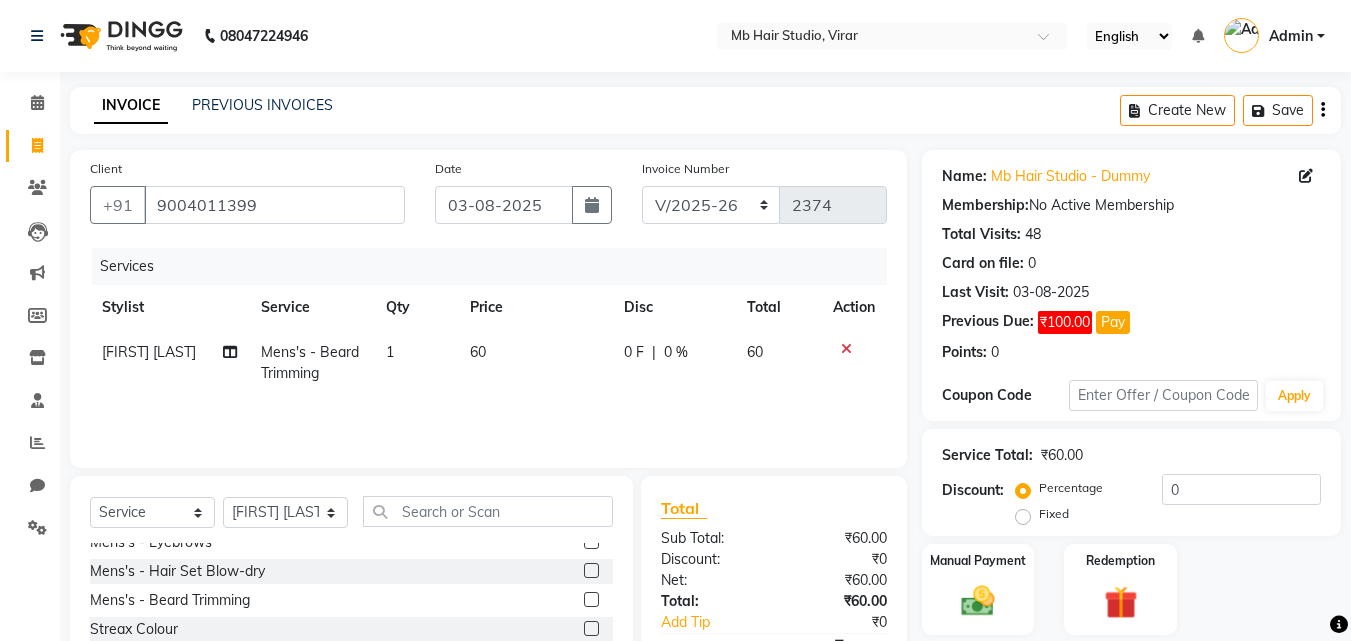 scroll, scrollTop: 160, scrollLeft: 0, axis: vertical 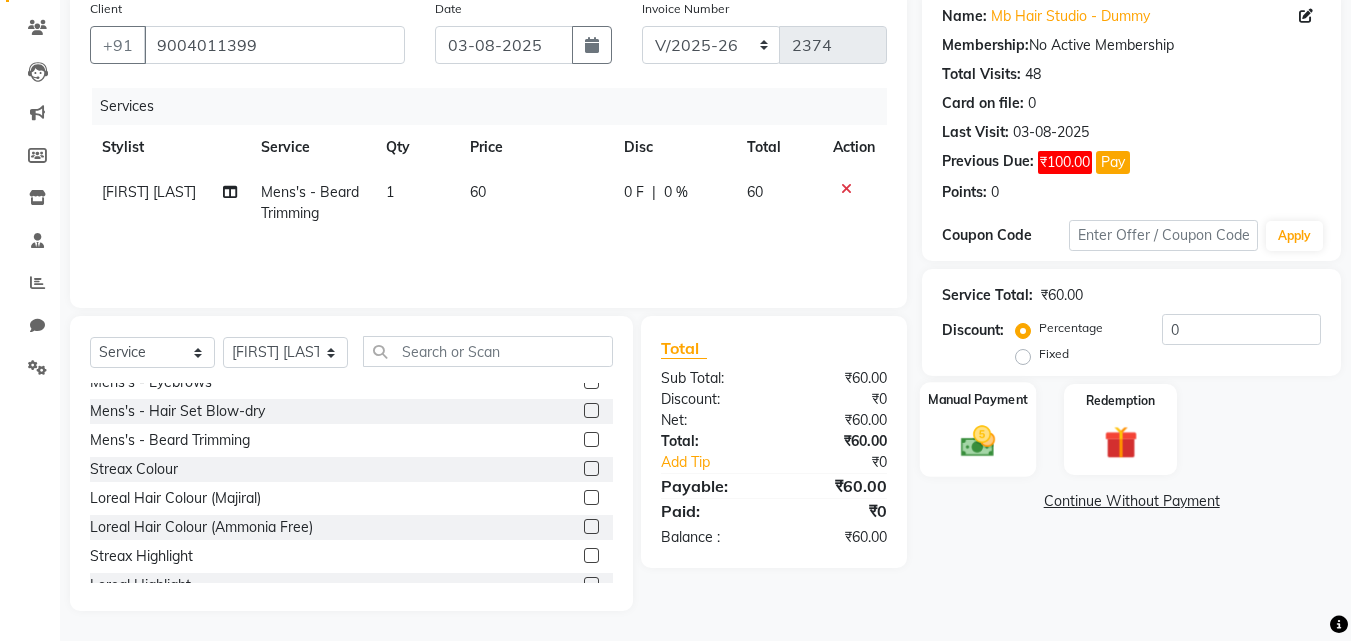 click 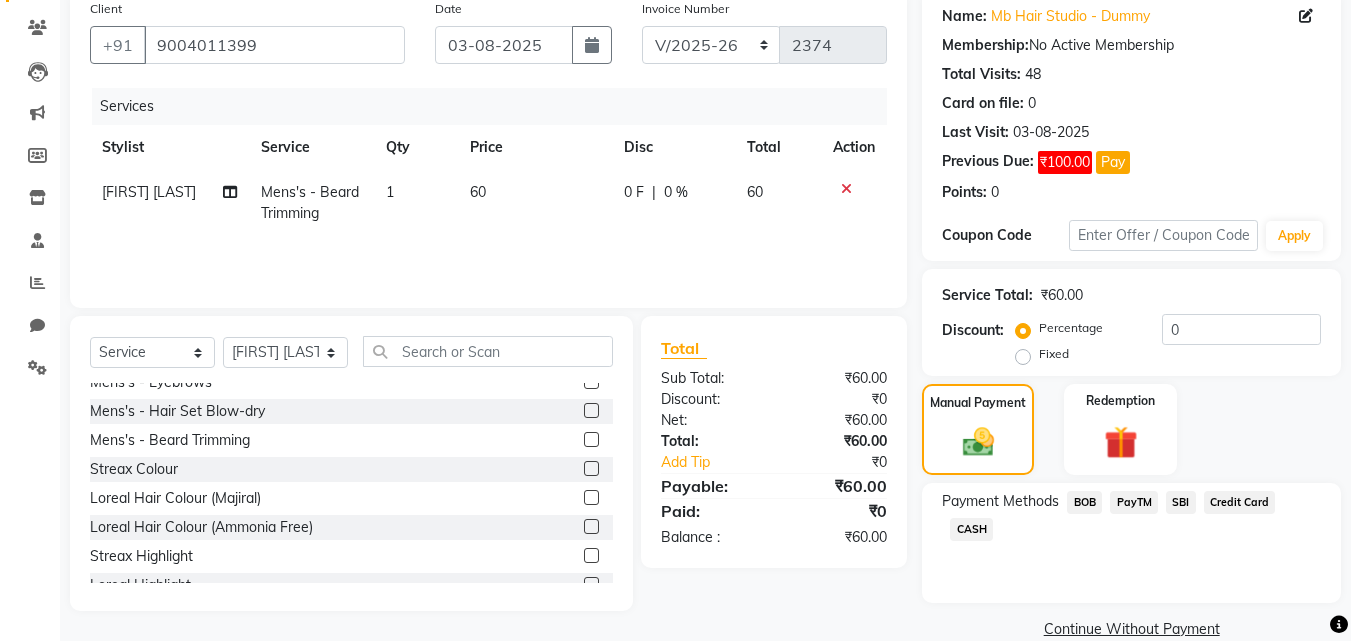 click on "PayTM" 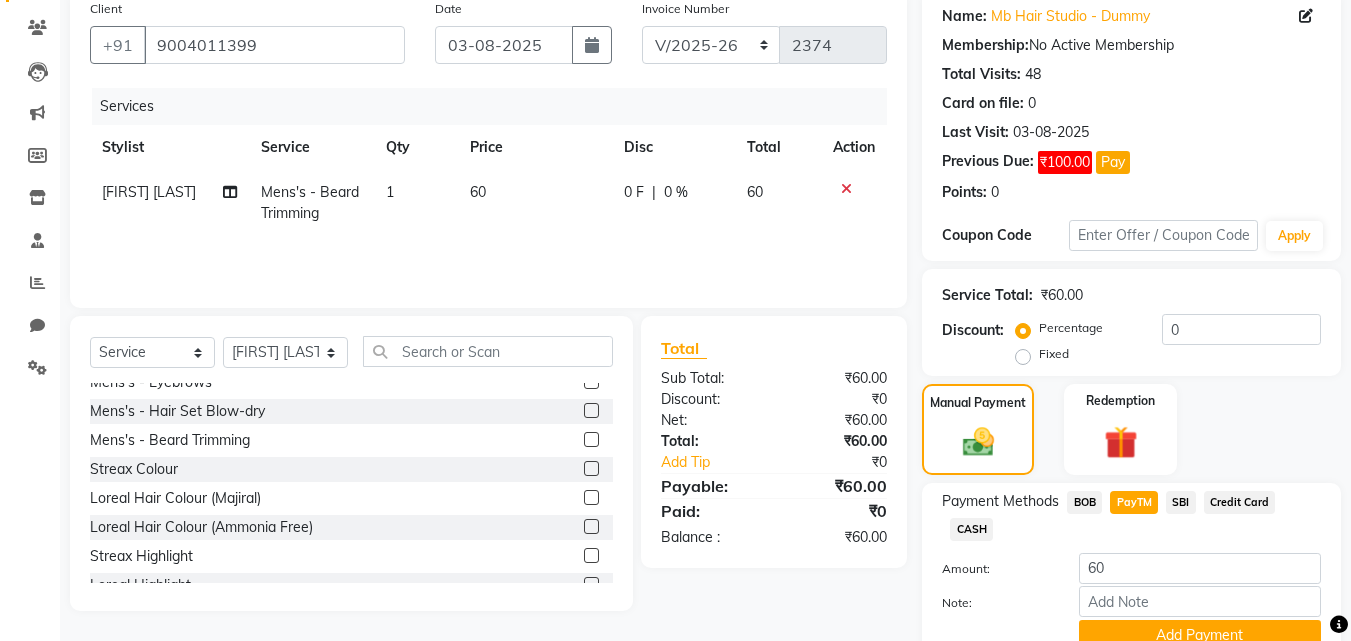 scroll, scrollTop: 249, scrollLeft: 0, axis: vertical 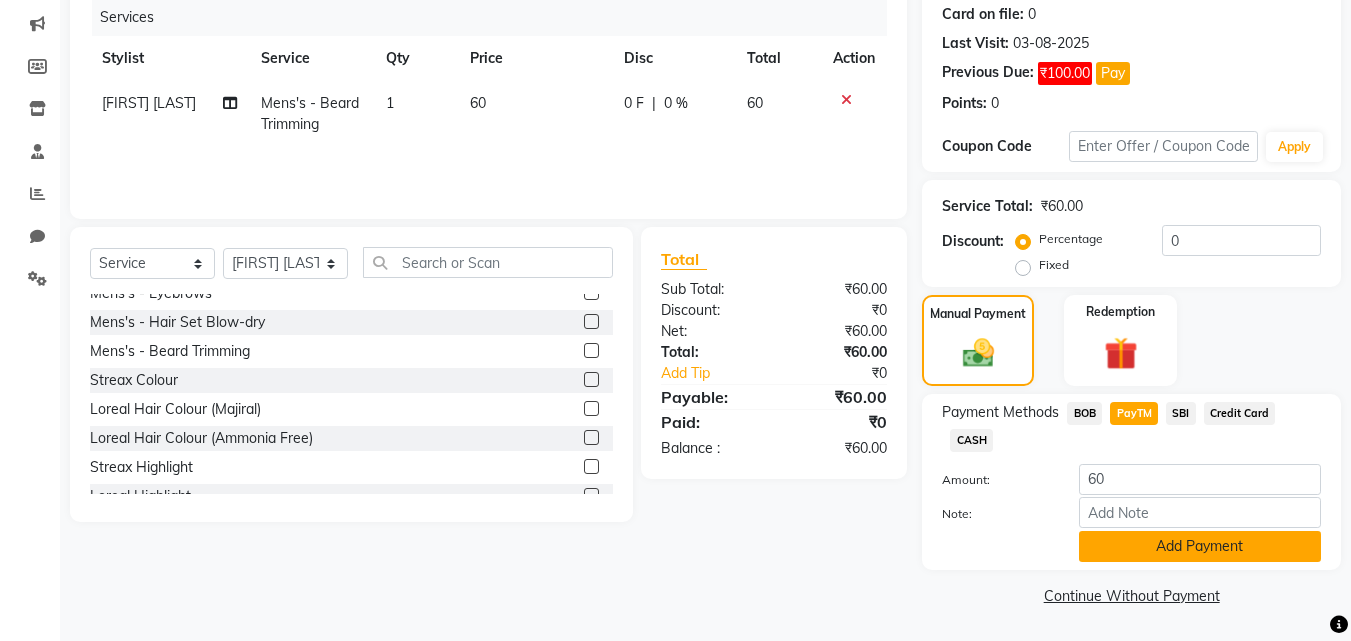 click on "Add Payment" 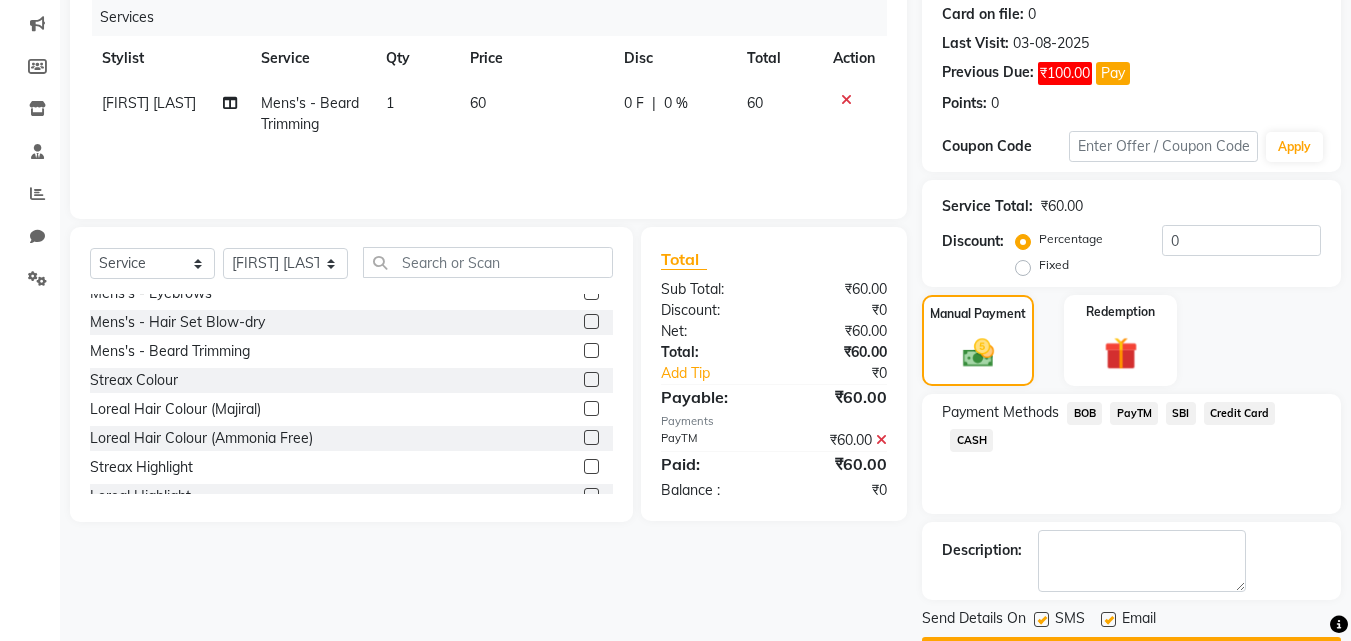 scroll, scrollTop: 306, scrollLeft: 0, axis: vertical 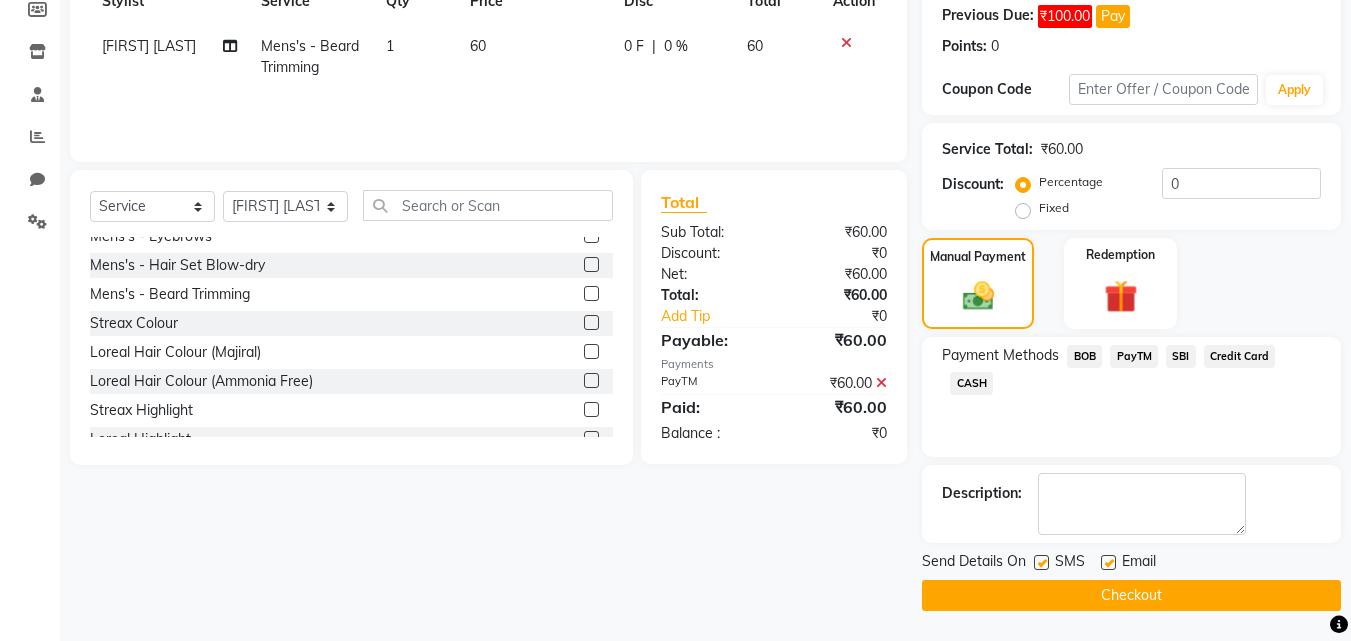 click 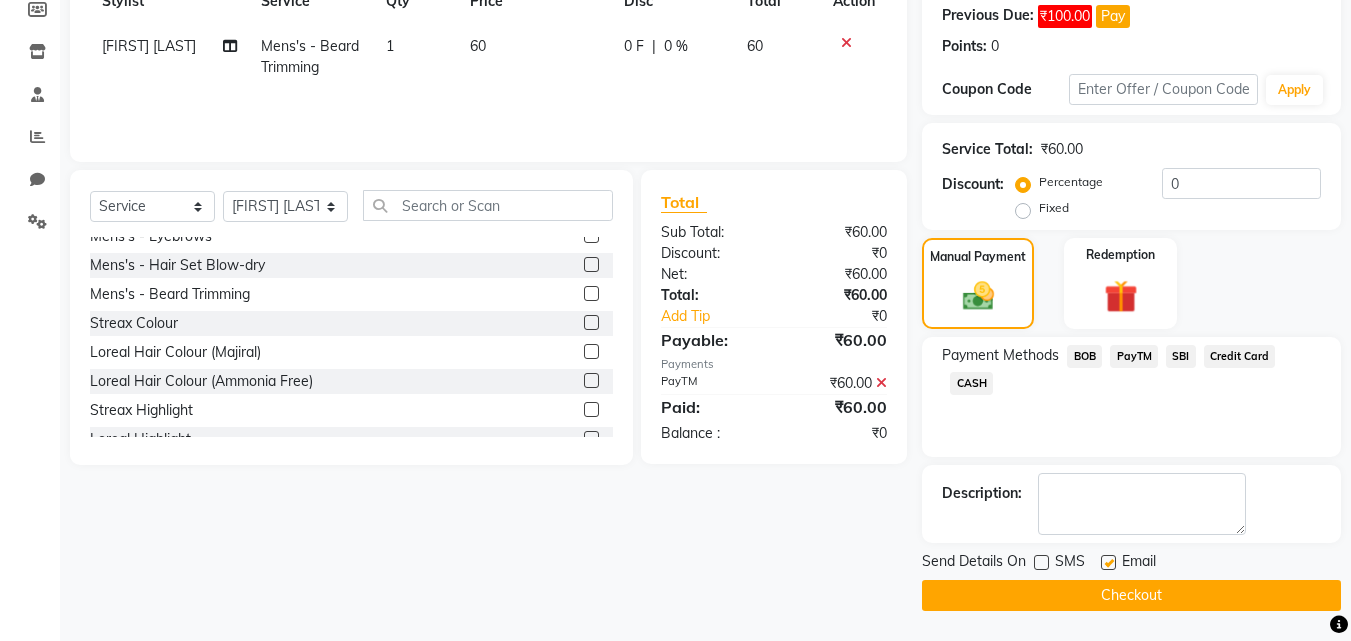 click 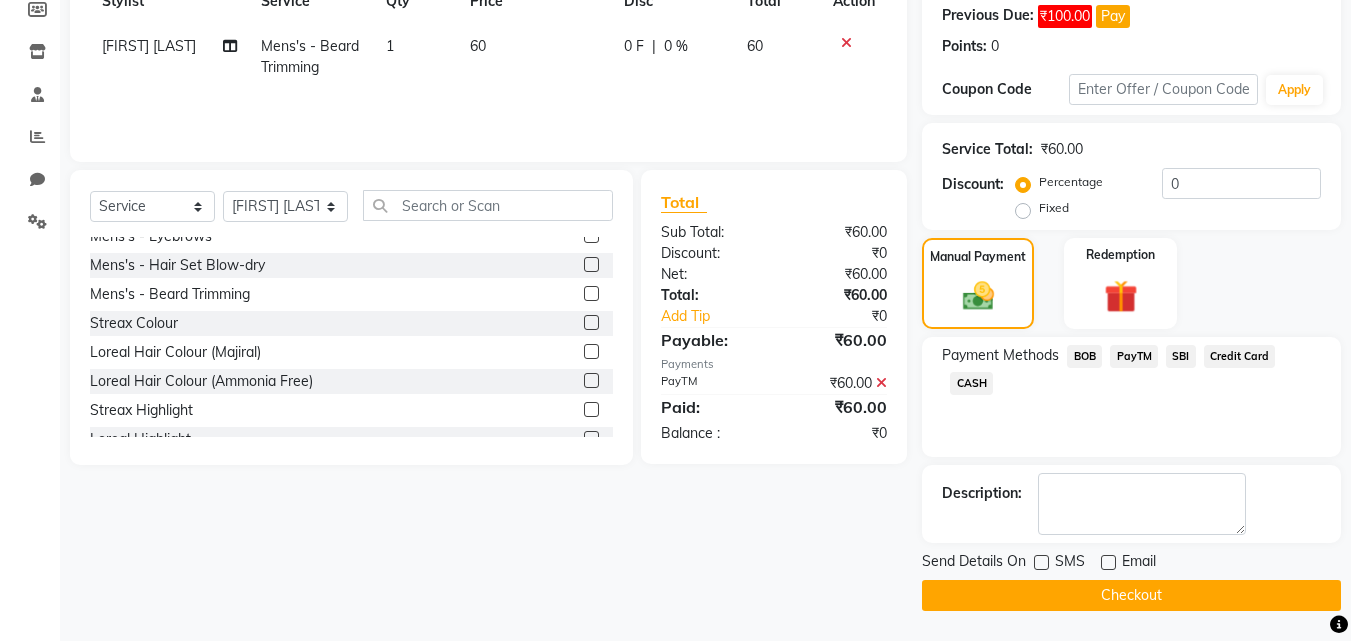 click on "Checkout" 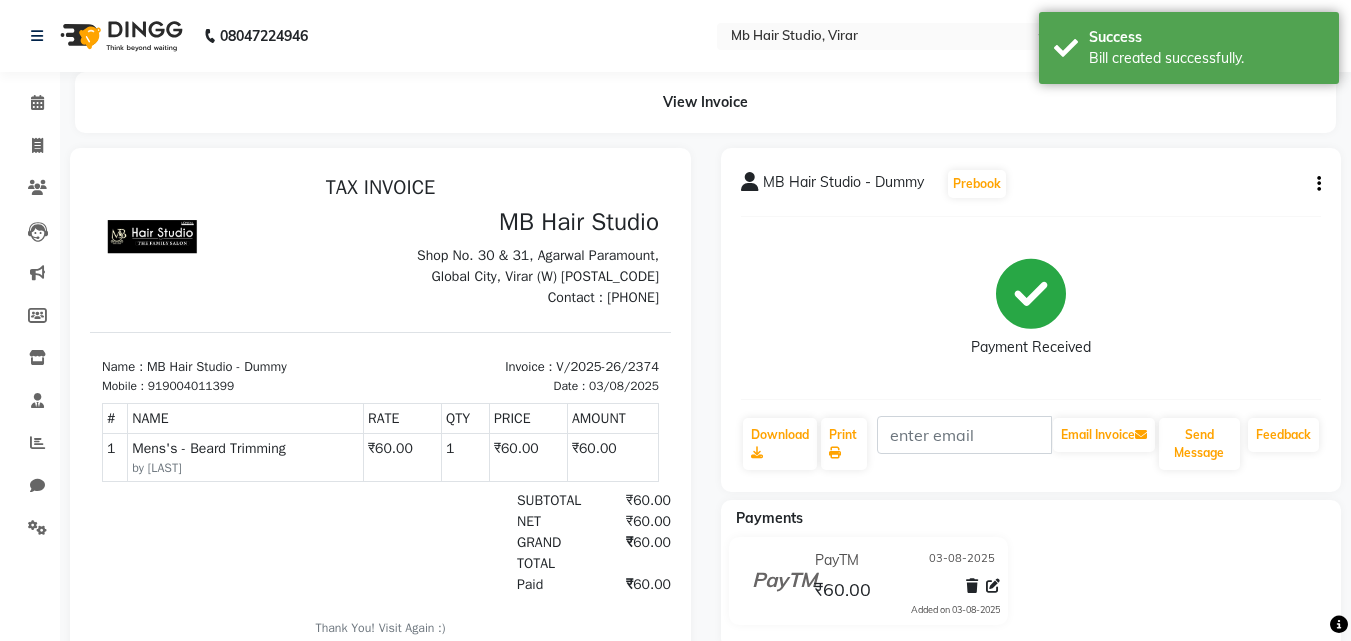 scroll, scrollTop: 0, scrollLeft: 0, axis: both 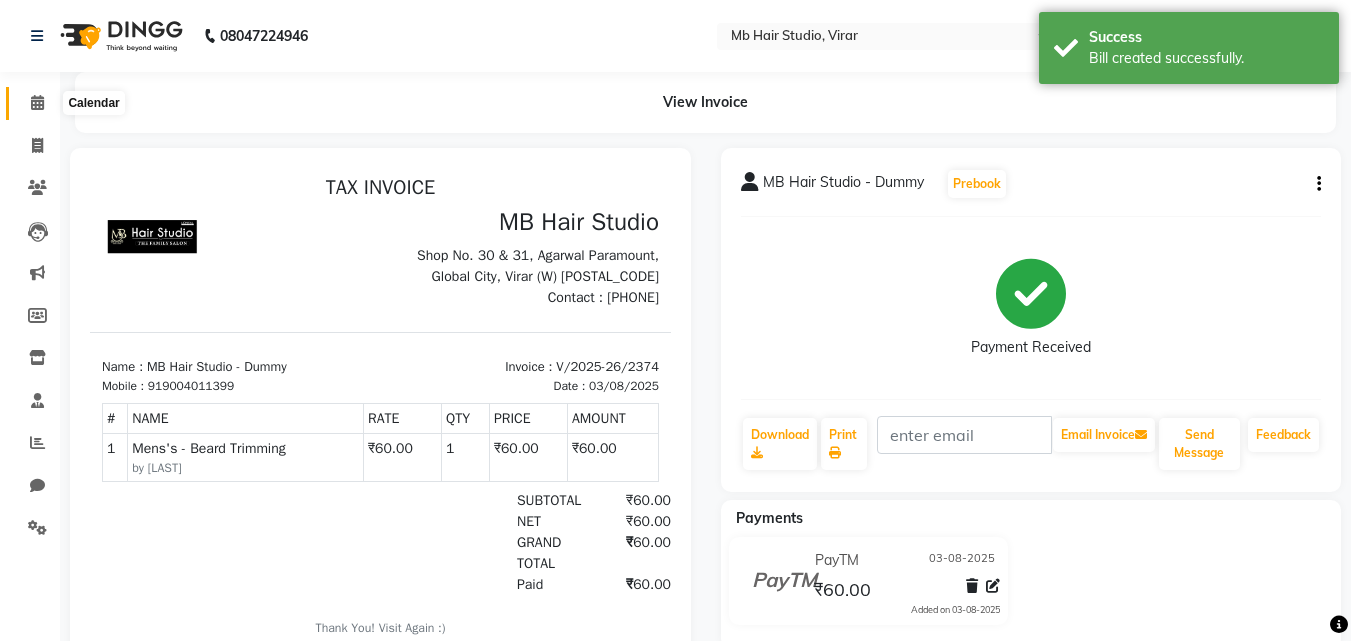 click 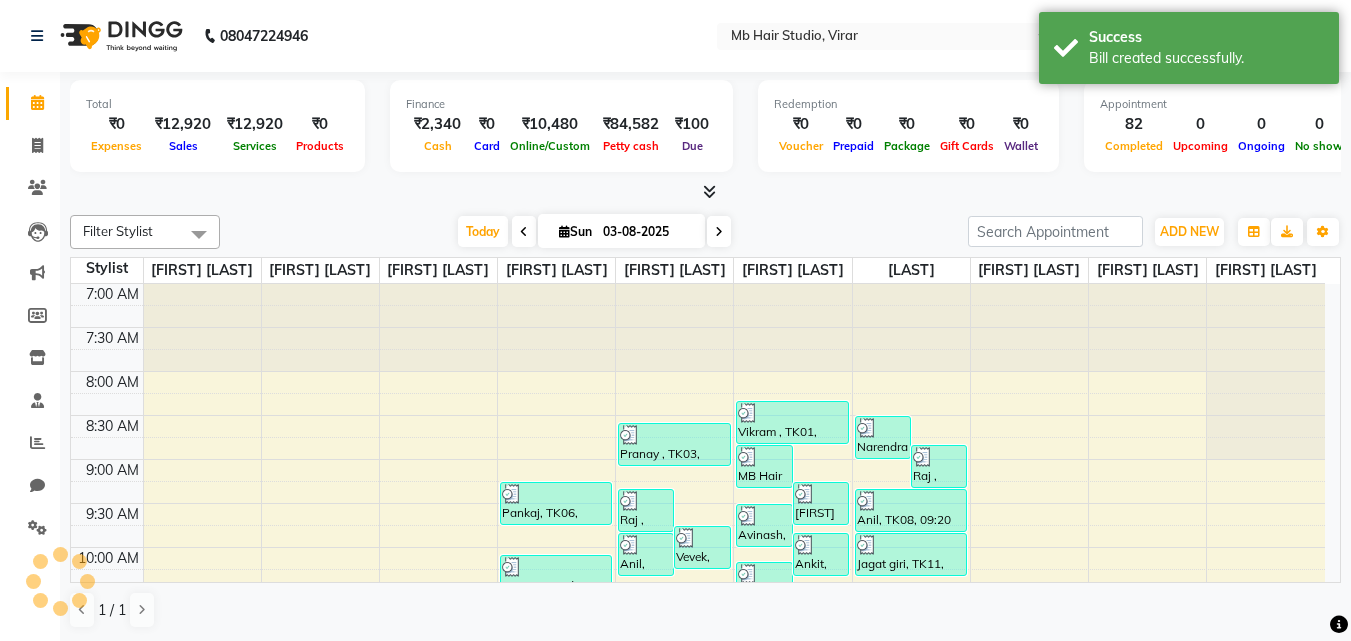 scroll, scrollTop: 258, scrollLeft: 0, axis: vertical 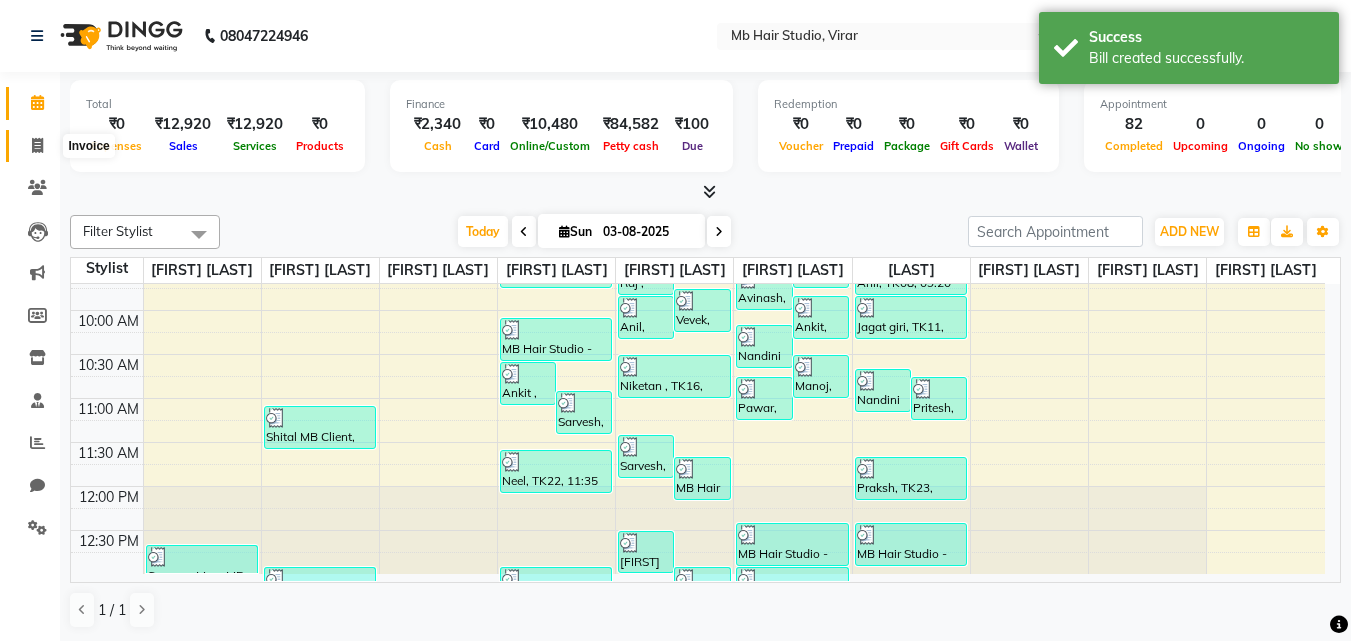 click 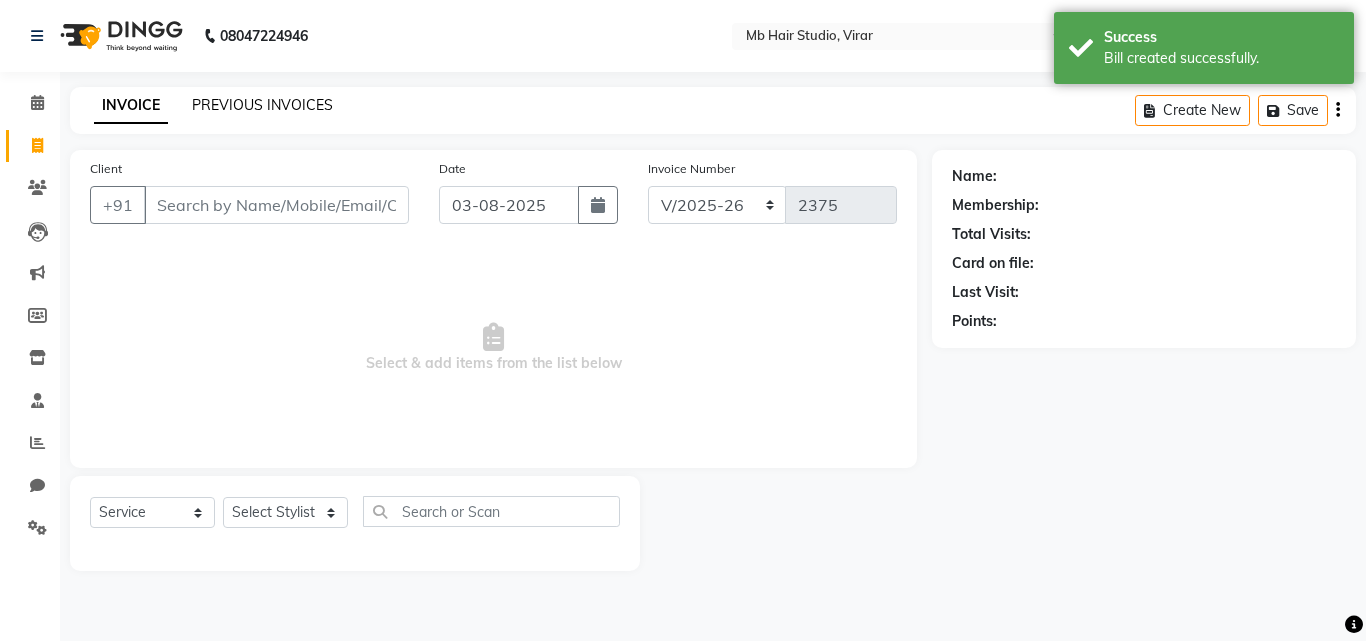 click on "PREVIOUS INVOICES" 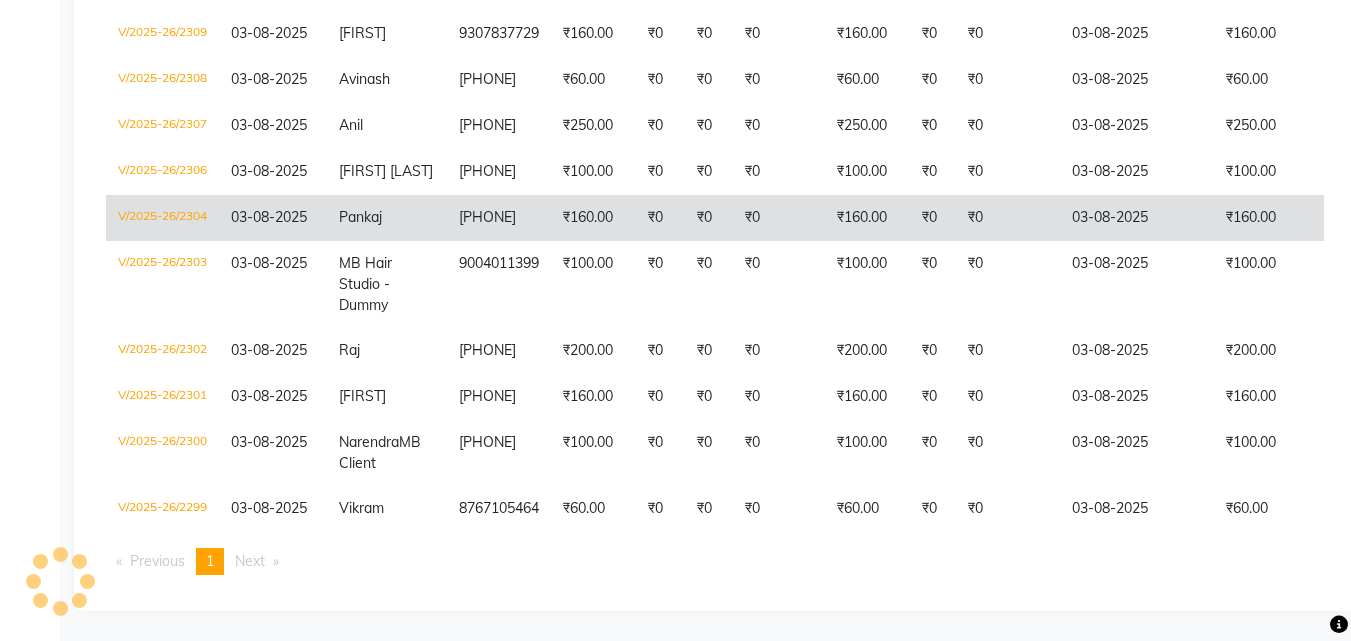 scroll, scrollTop: 4554, scrollLeft: 0, axis: vertical 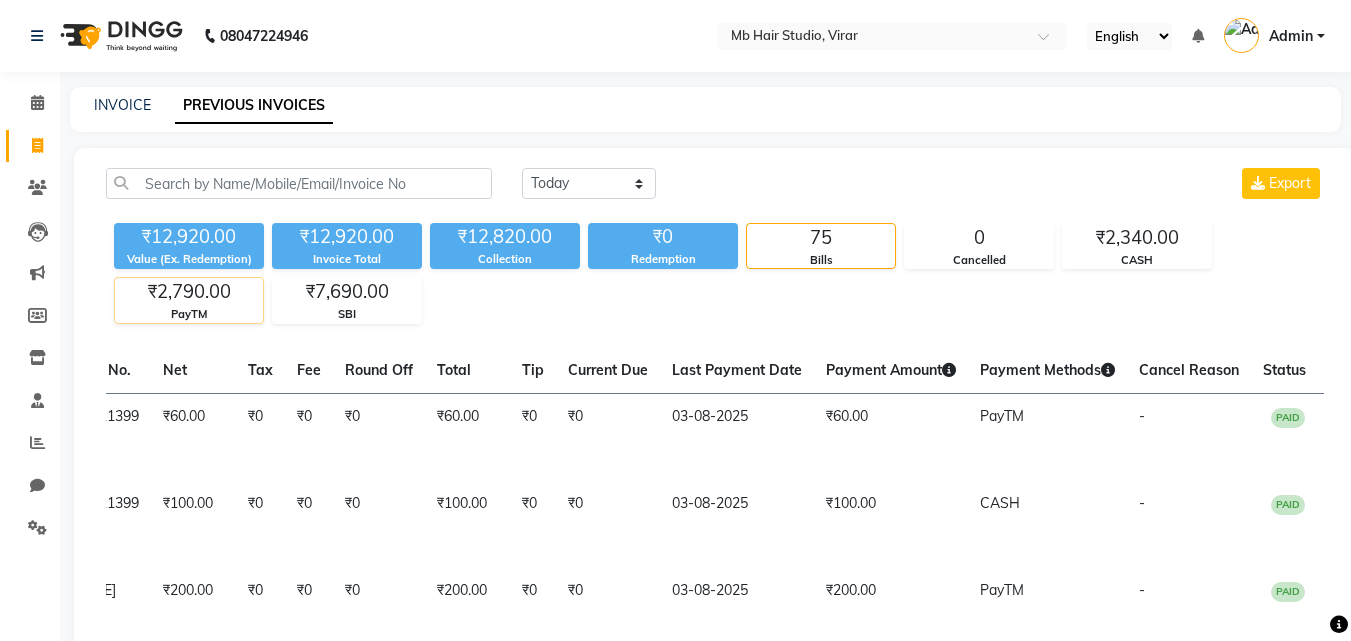 click on "₹2,790.00" 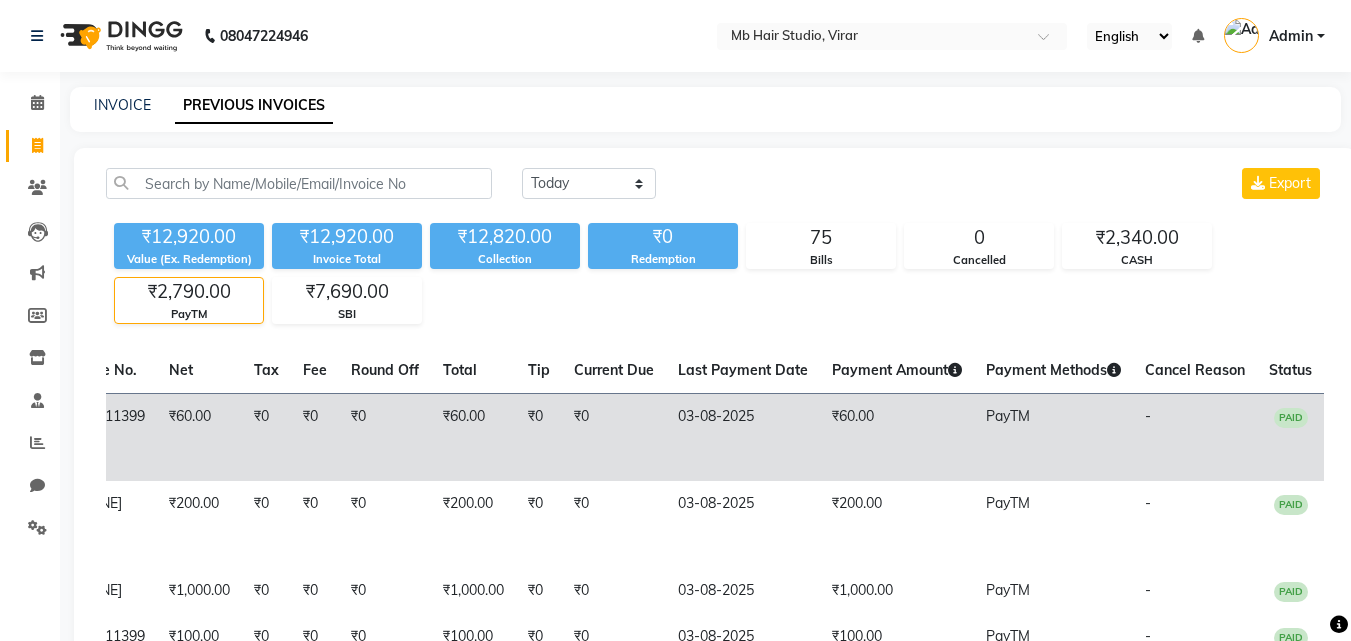 scroll, scrollTop: 0, scrollLeft: 397, axis: horizontal 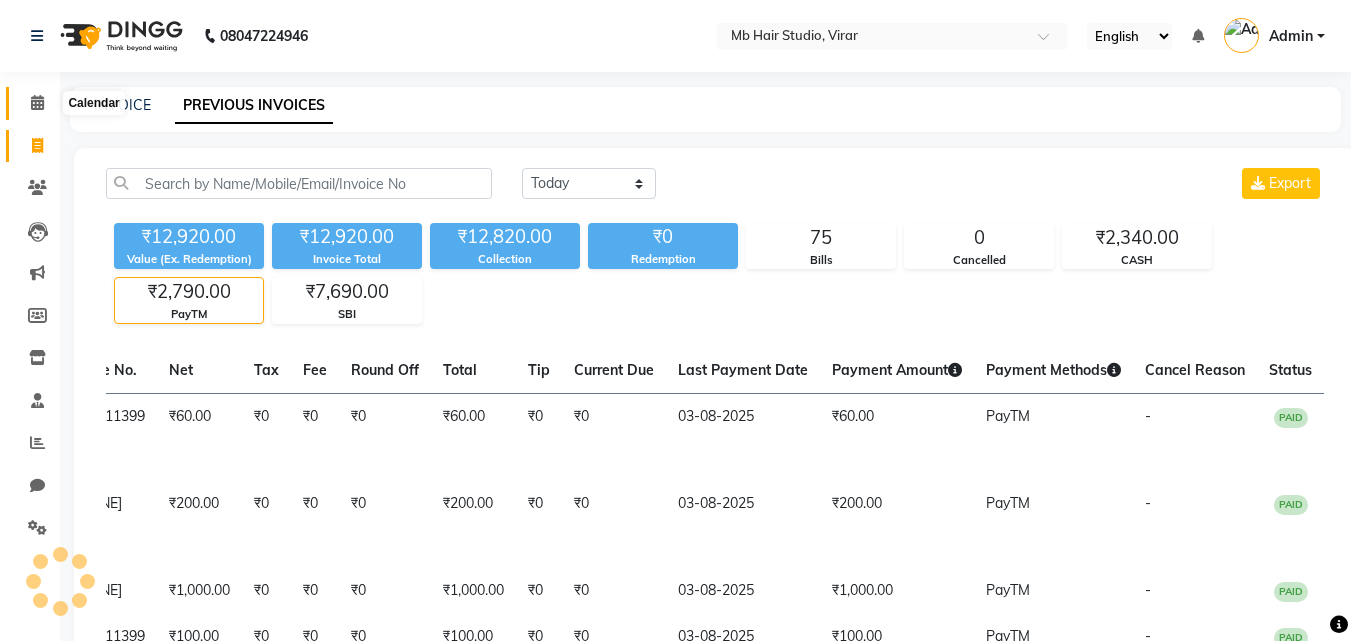 click 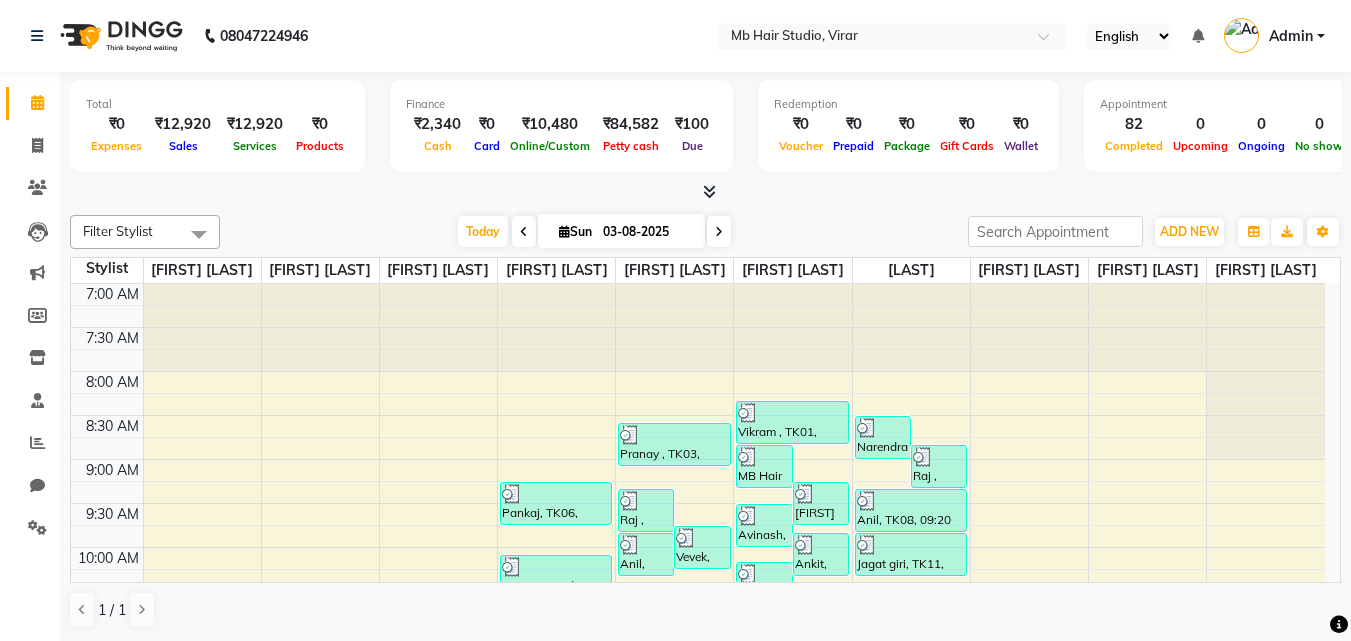 scroll, scrollTop: 0, scrollLeft: 0, axis: both 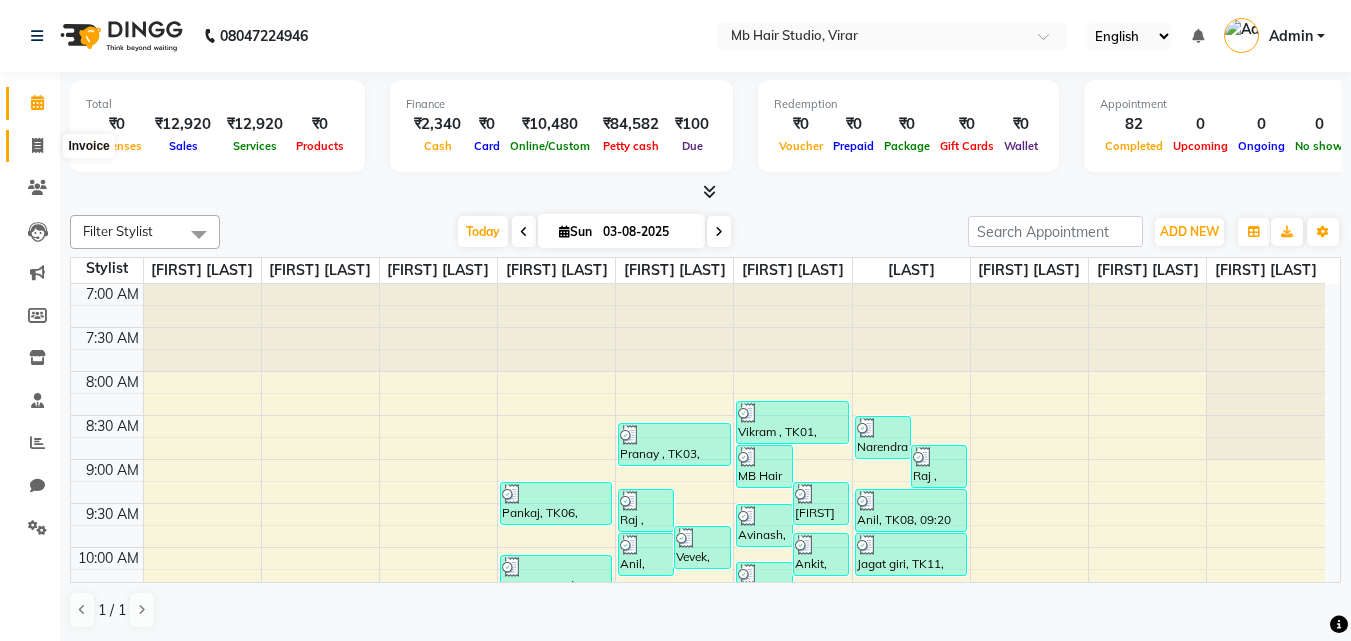 click 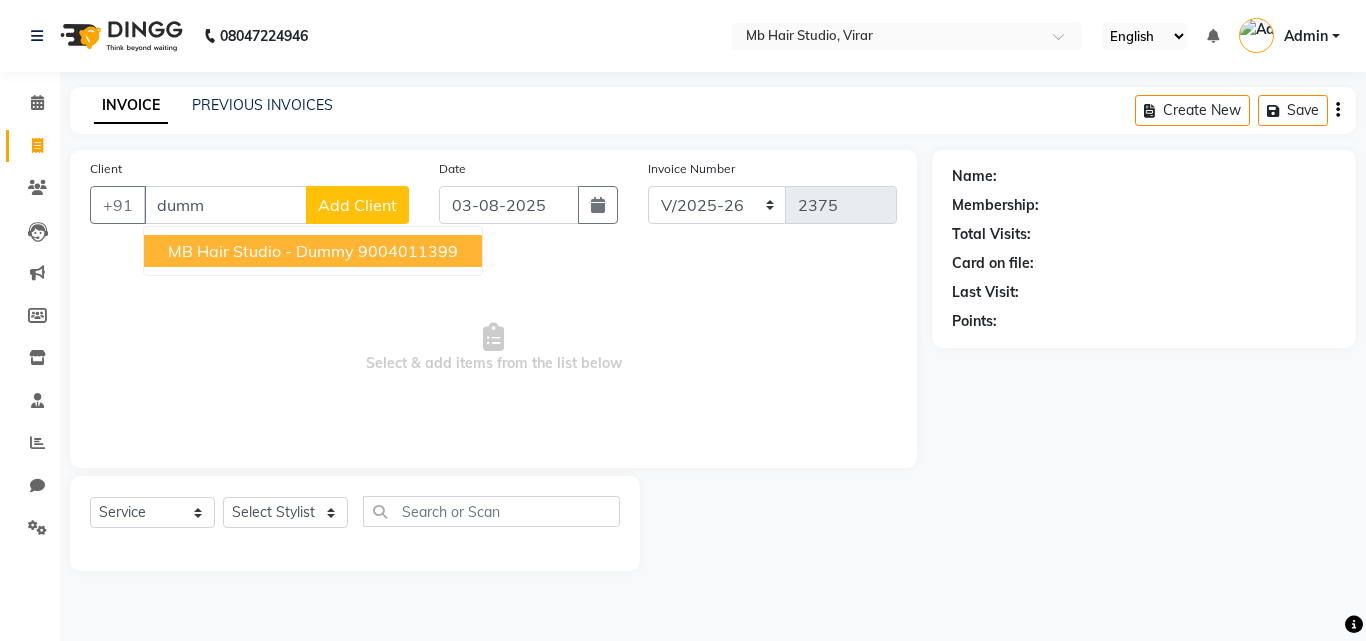 click on "MB Hair Studio - Dummy" at bounding box center [261, 251] 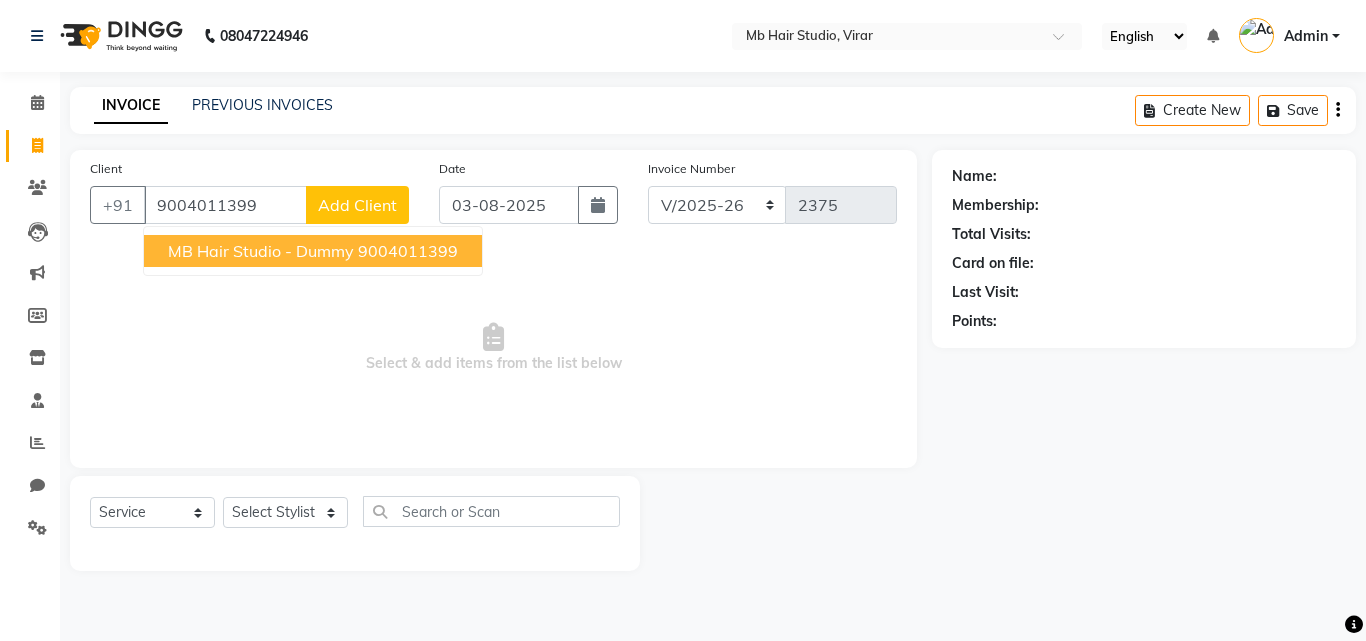 type on "9004011399" 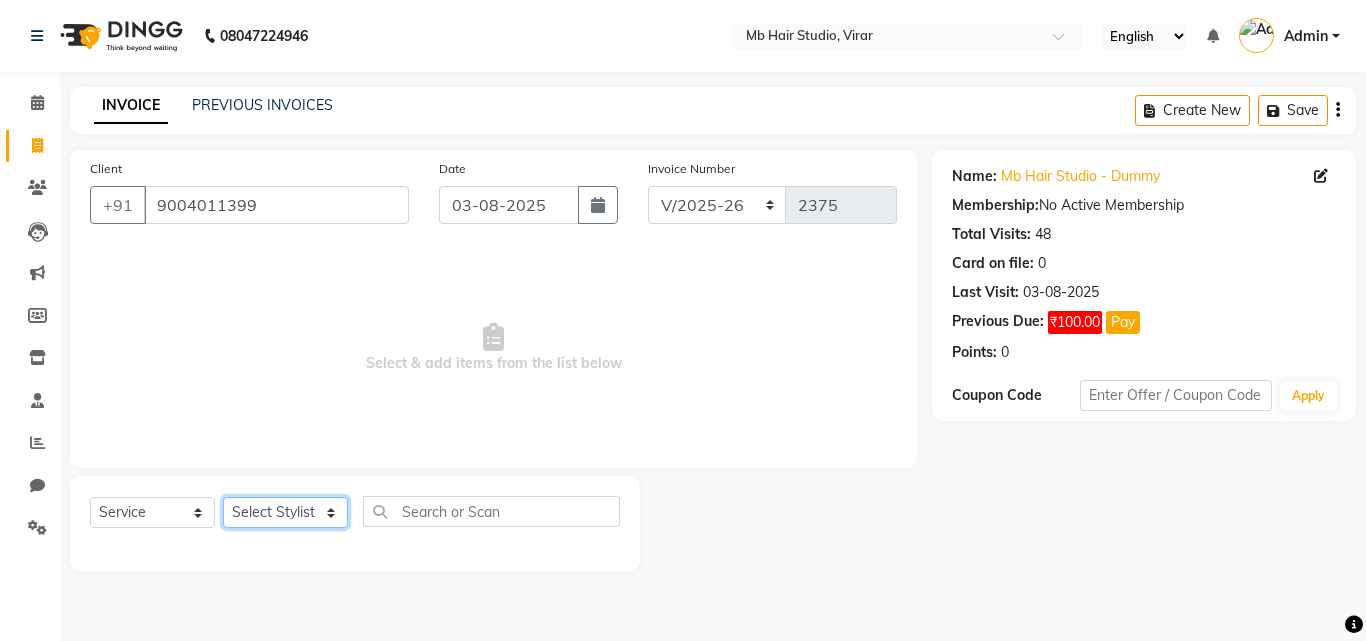 click on "Select Stylist Babli Choudhary Imtiyaz Khan Irfan Khan Mahendra Sharma Monty Ali Rahul Bhati Rajesh Sharma Sabnam bano Sapna Jha Shamshad Ansari" 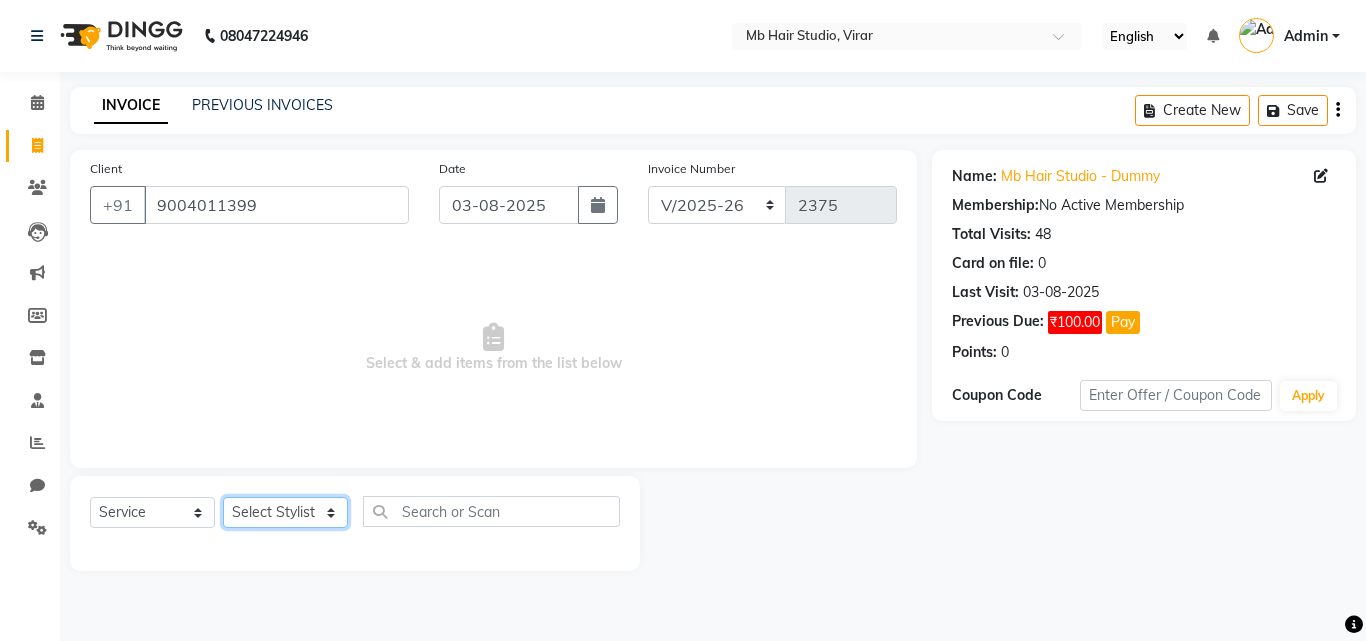 select on "74610" 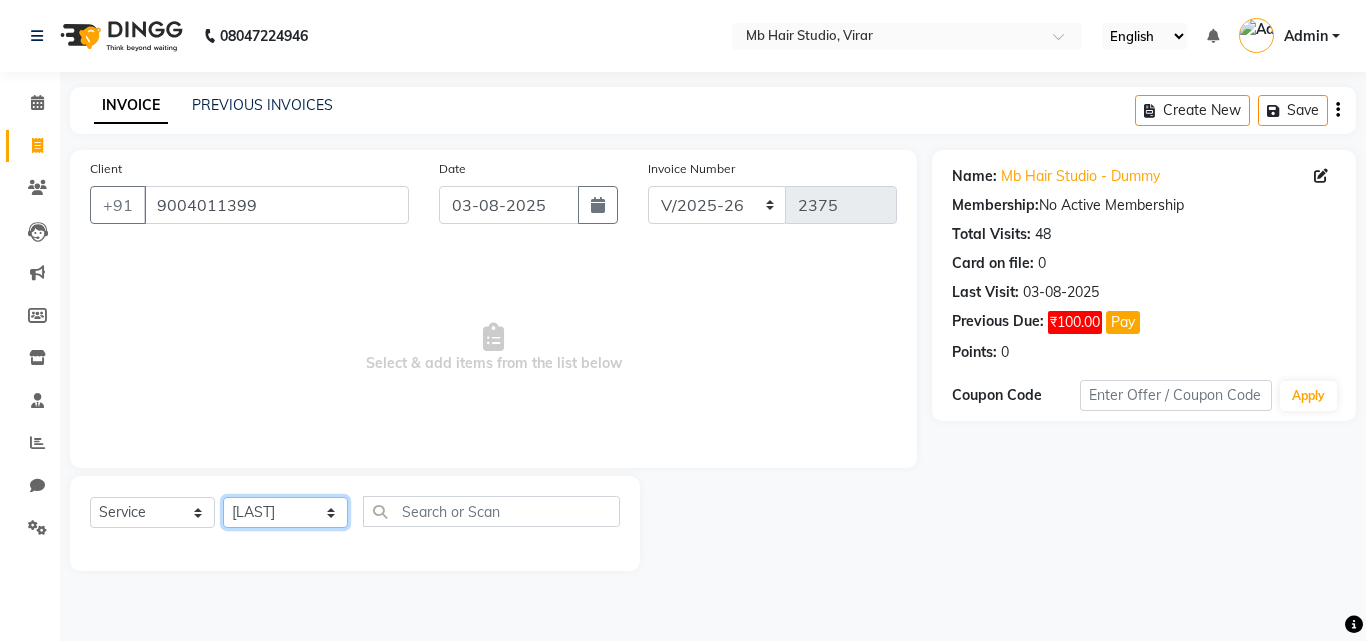 click on "Select Stylist Babli Choudhary Imtiyaz Khan Irfan Khan Mahendra Sharma Monty Ali Rahul Bhati Rajesh Sharma Sabnam bano Sapna Jha Shamshad Ansari" 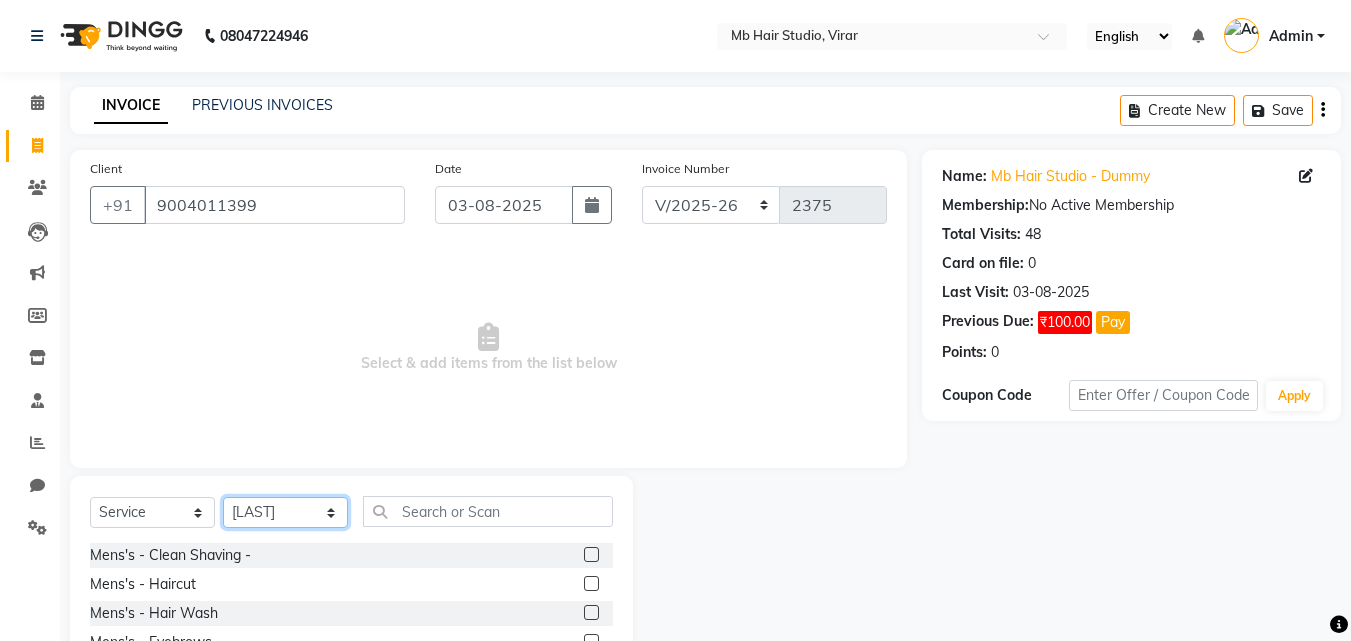 scroll, scrollTop: 160, scrollLeft: 0, axis: vertical 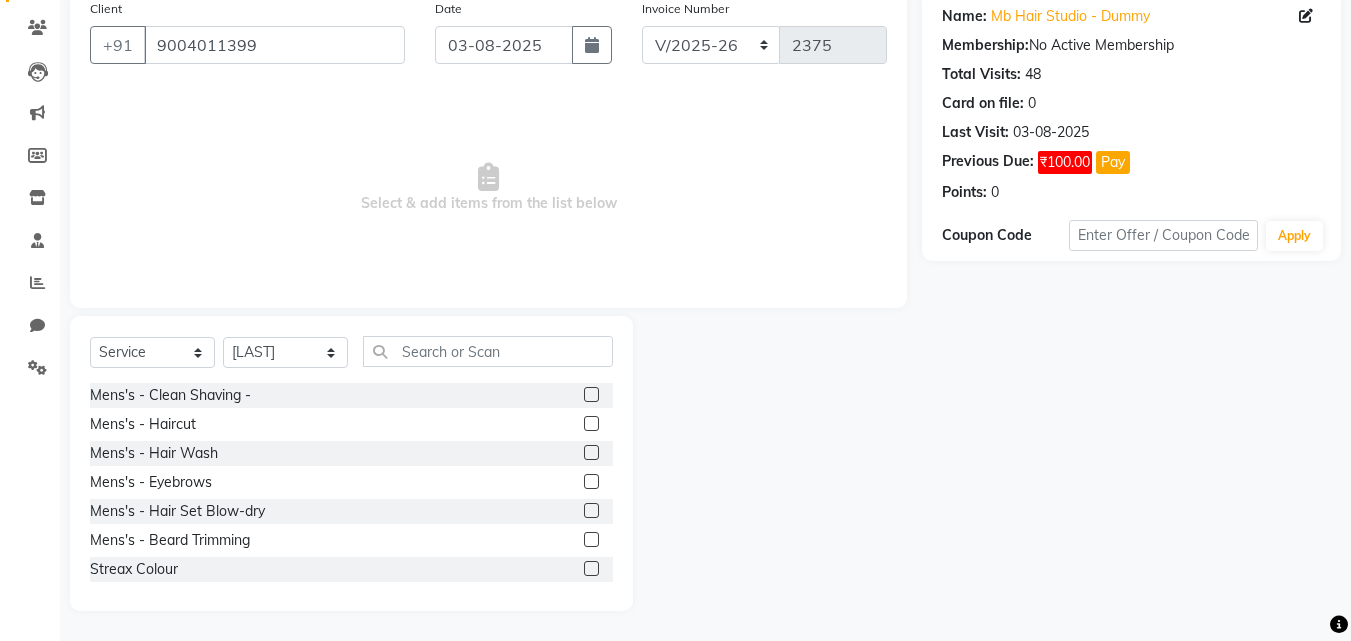 click 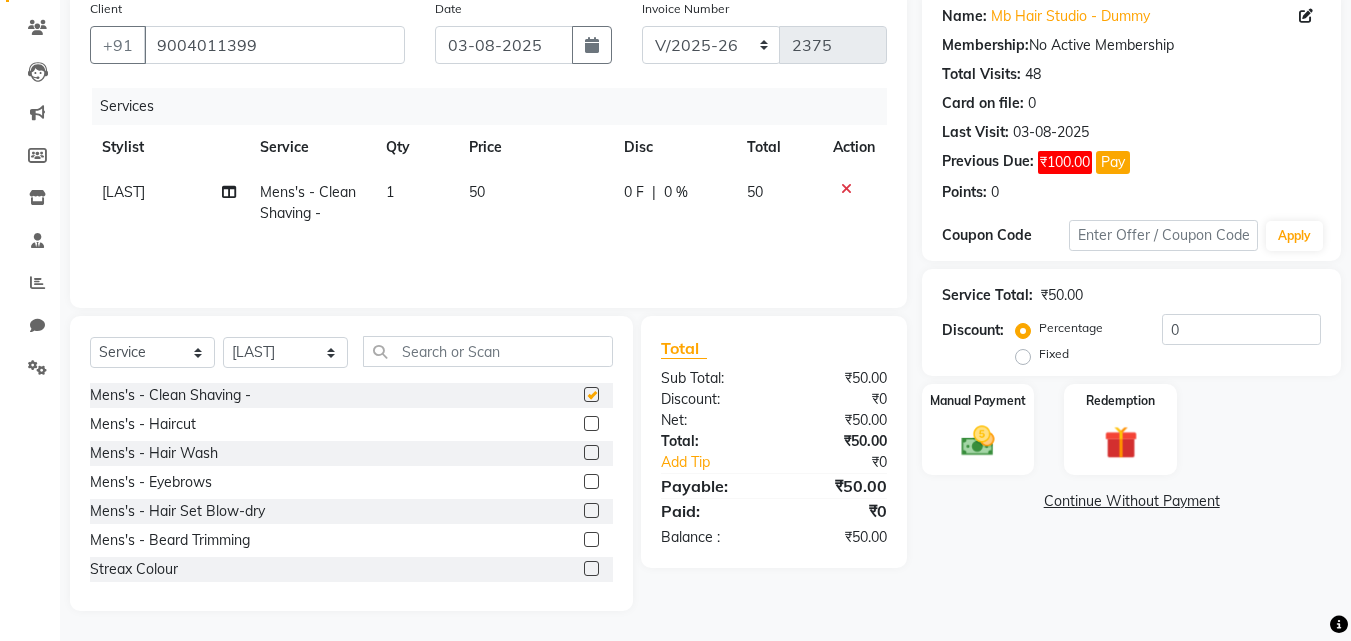 checkbox on "false" 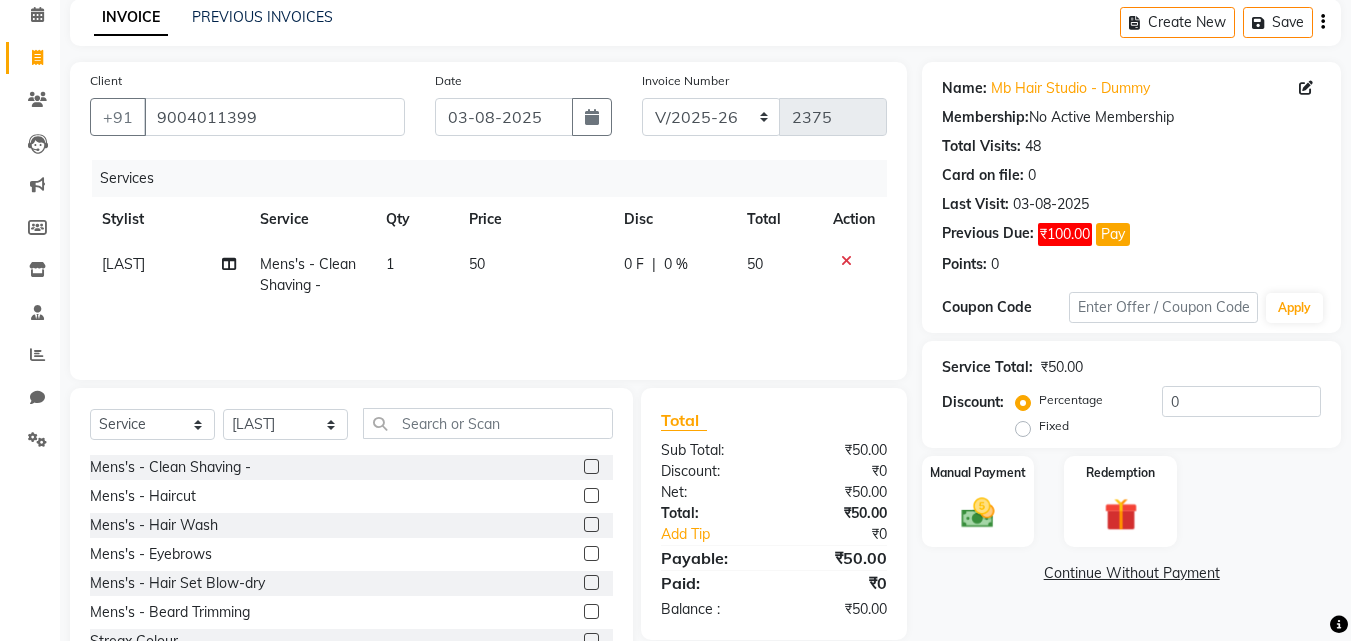 scroll, scrollTop: 100, scrollLeft: 0, axis: vertical 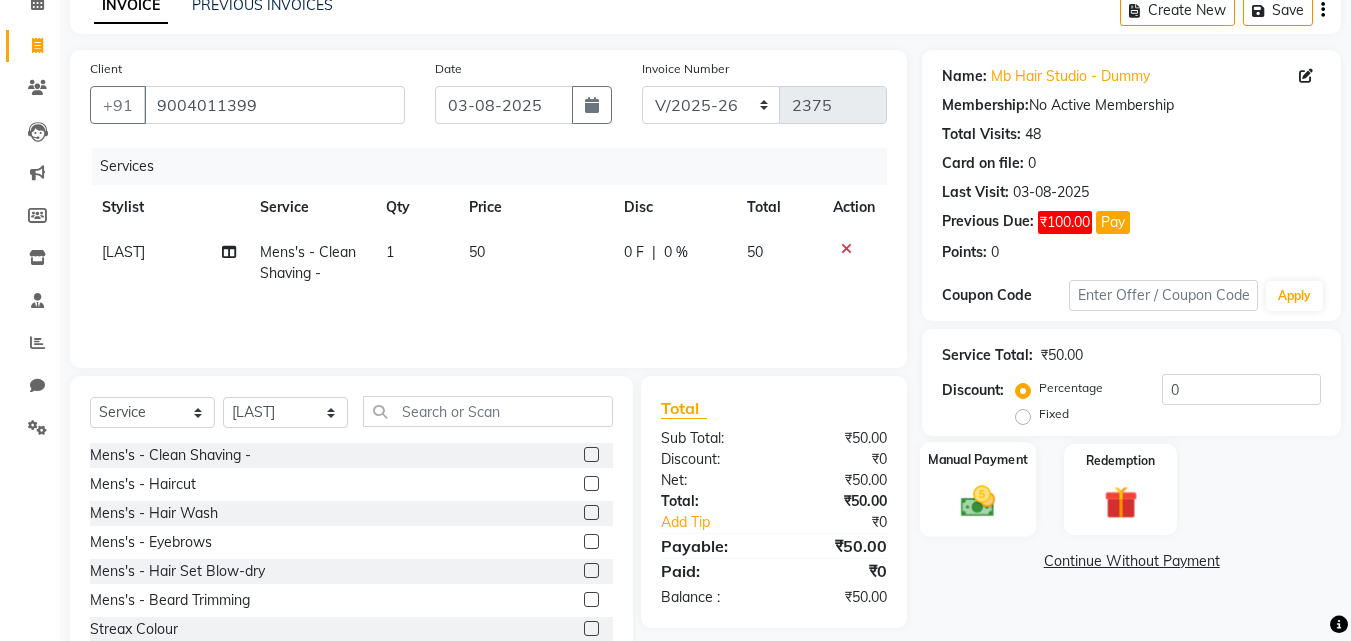 click 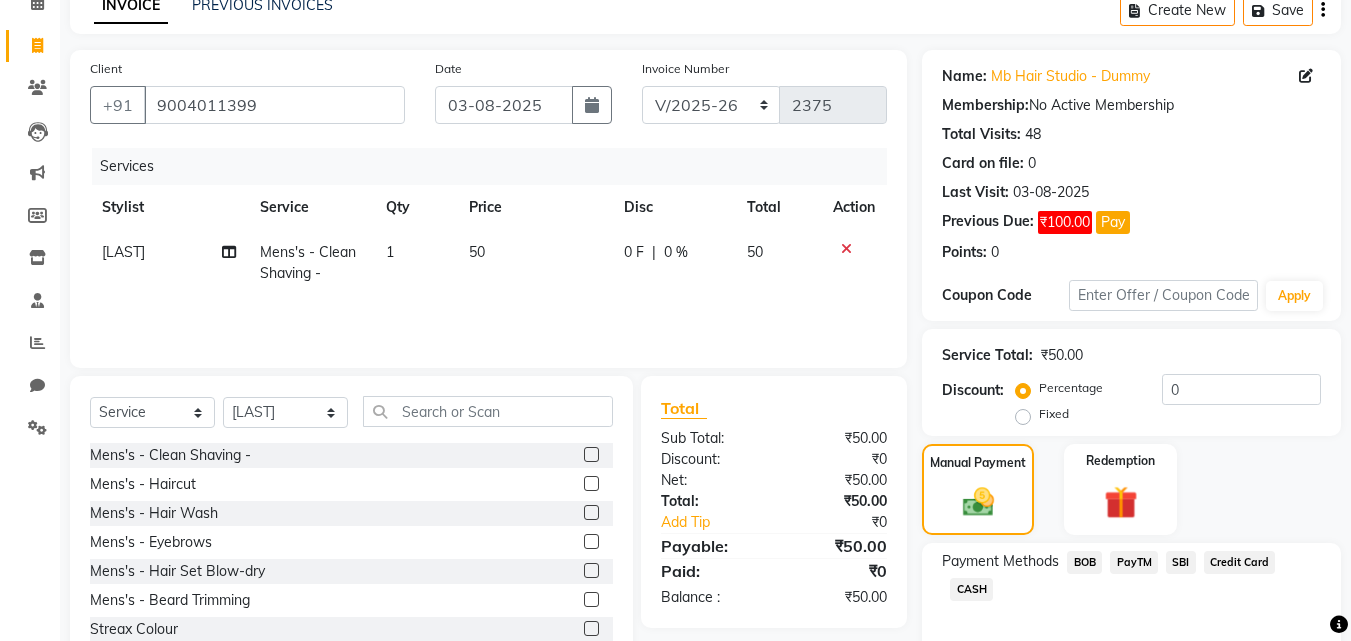 scroll, scrollTop: 193, scrollLeft: 0, axis: vertical 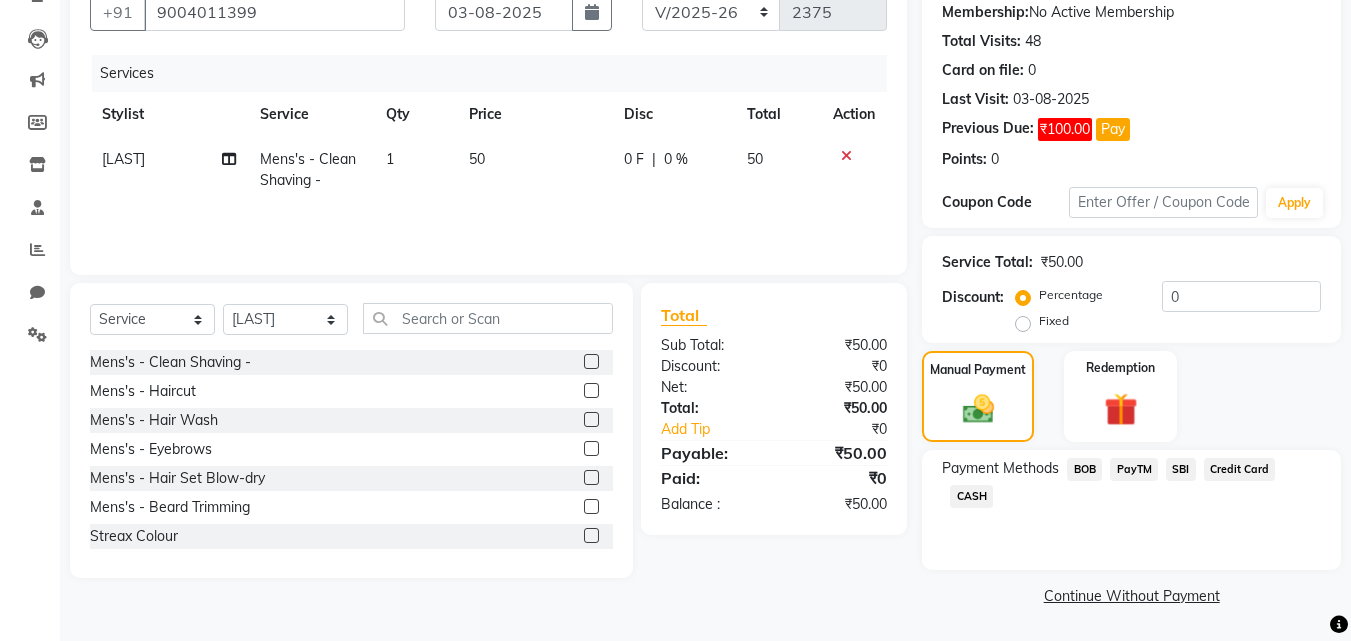 click on "PayTM" 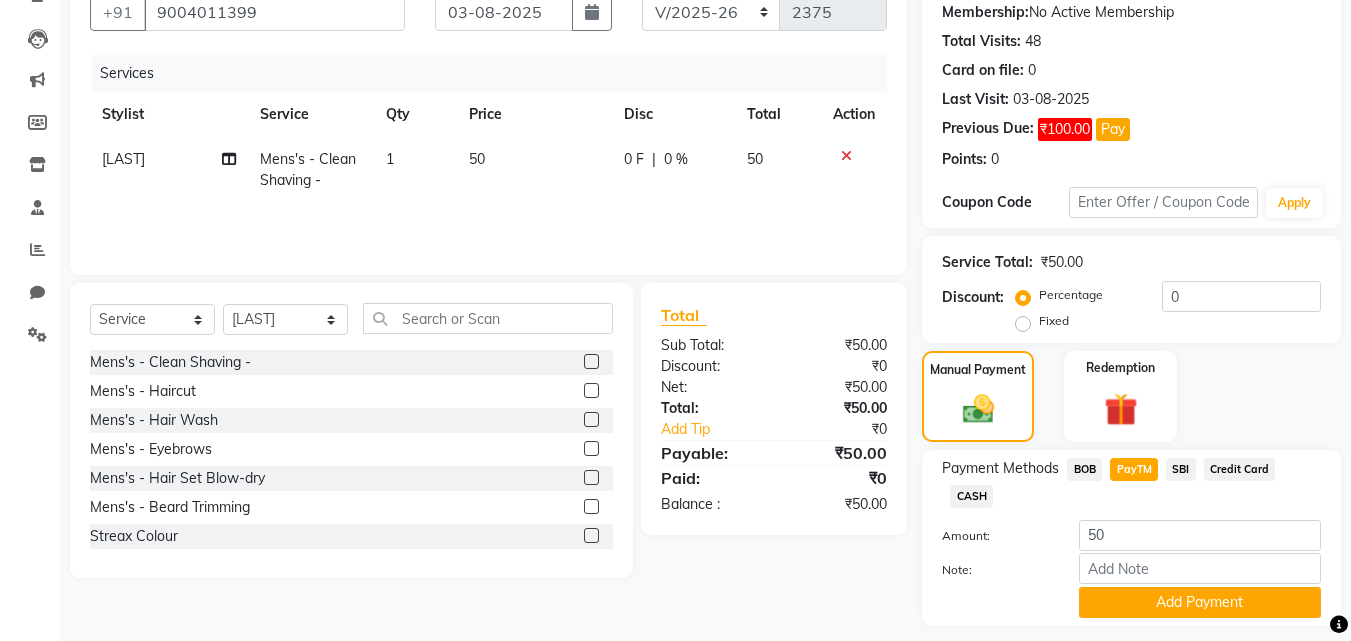 scroll, scrollTop: 249, scrollLeft: 0, axis: vertical 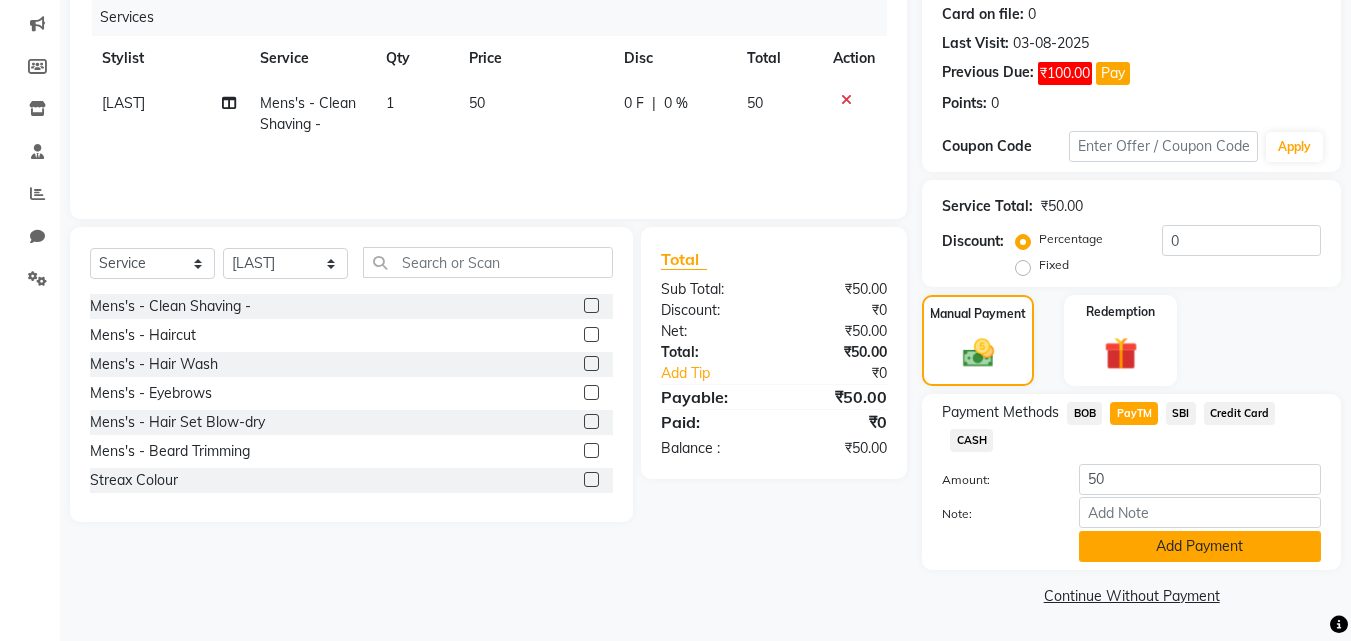 click on "Add Payment" 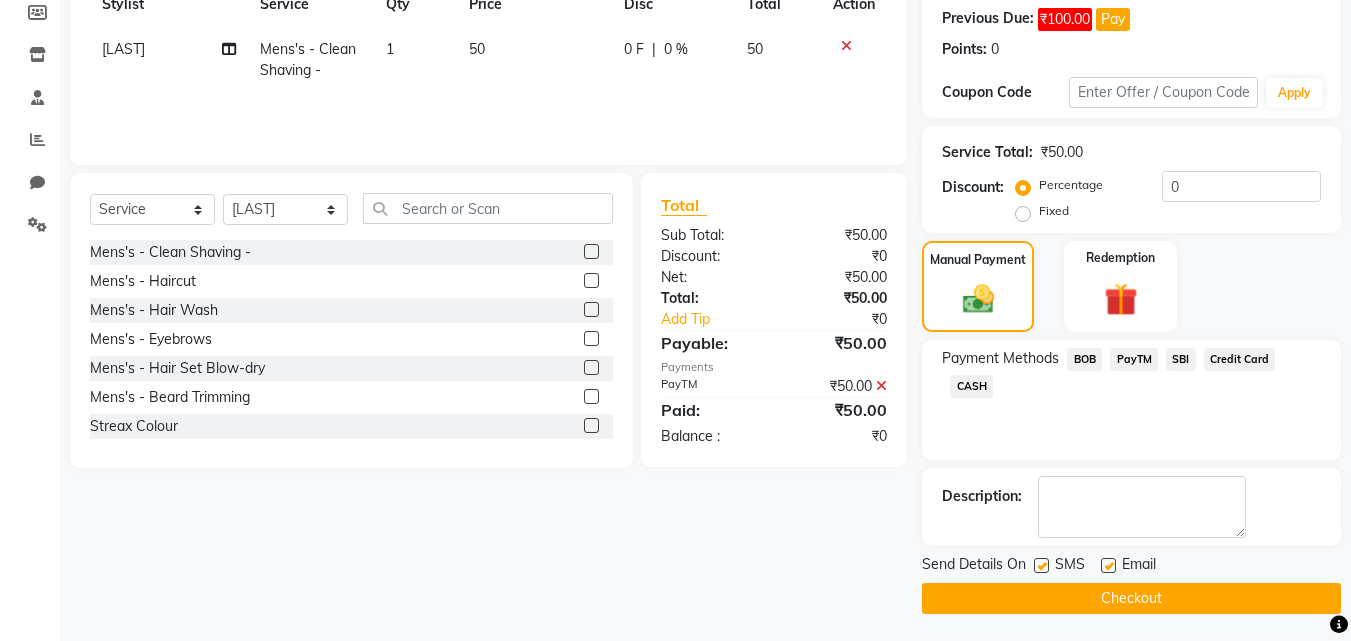 scroll, scrollTop: 306, scrollLeft: 0, axis: vertical 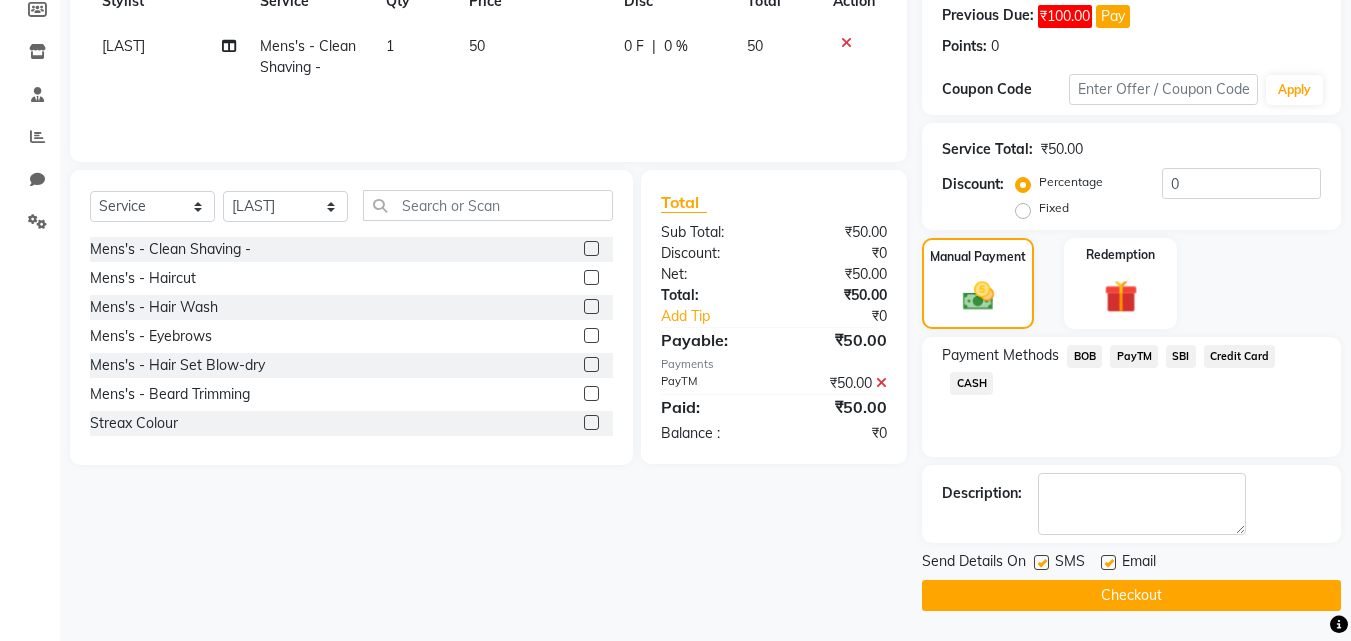 click 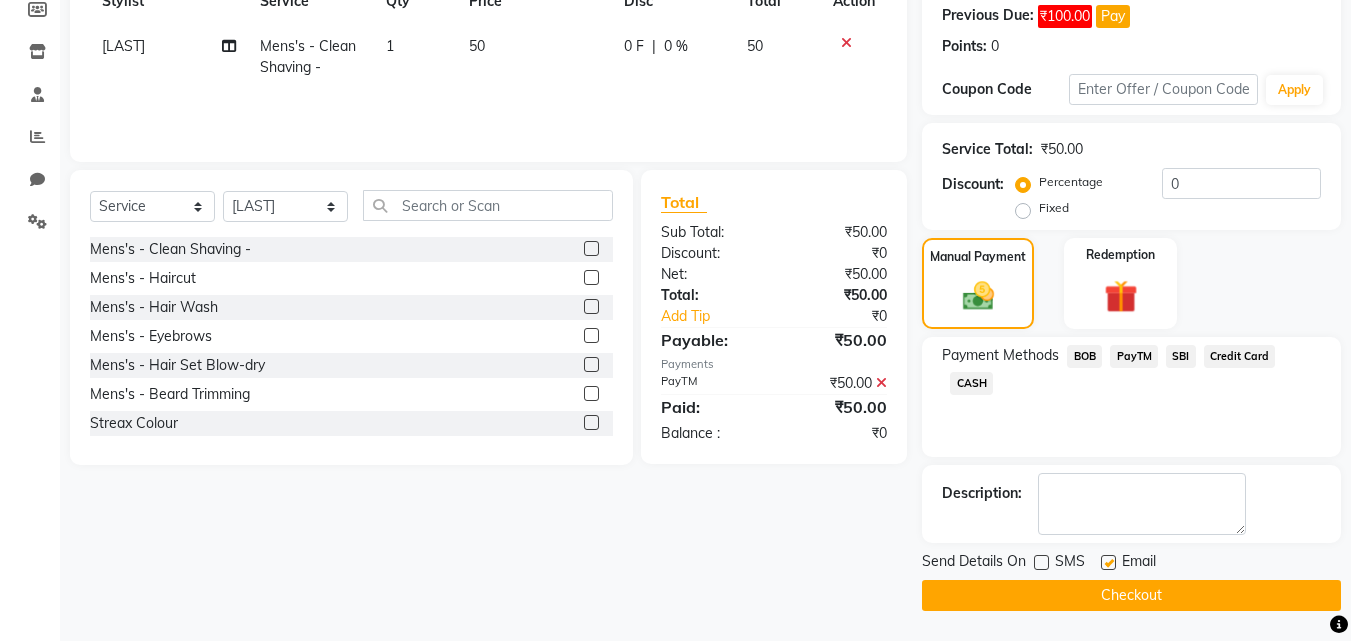 click 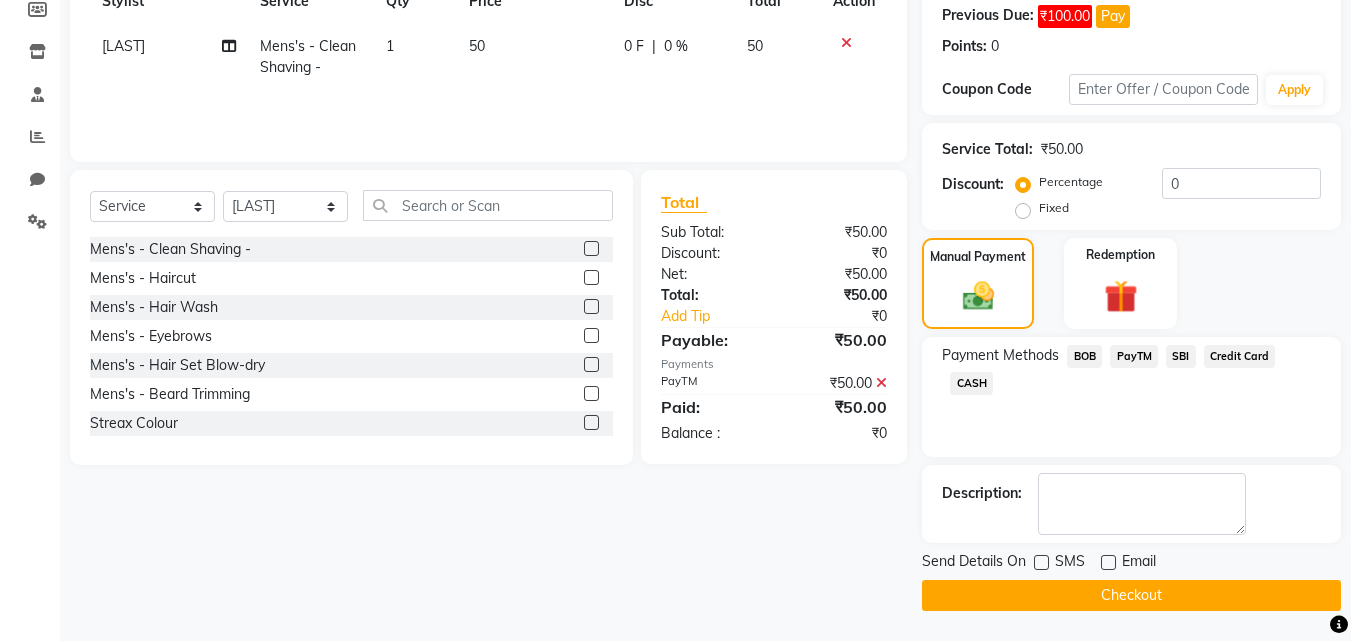 click on "Checkout" 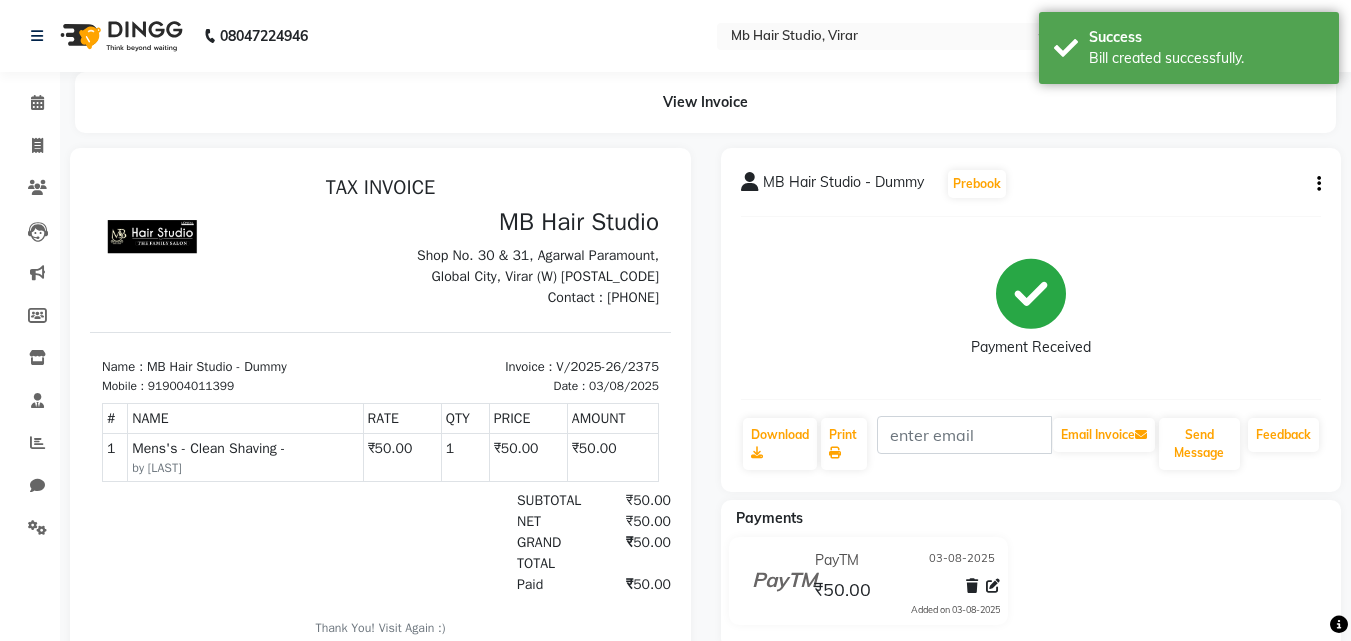 scroll, scrollTop: 0, scrollLeft: 0, axis: both 